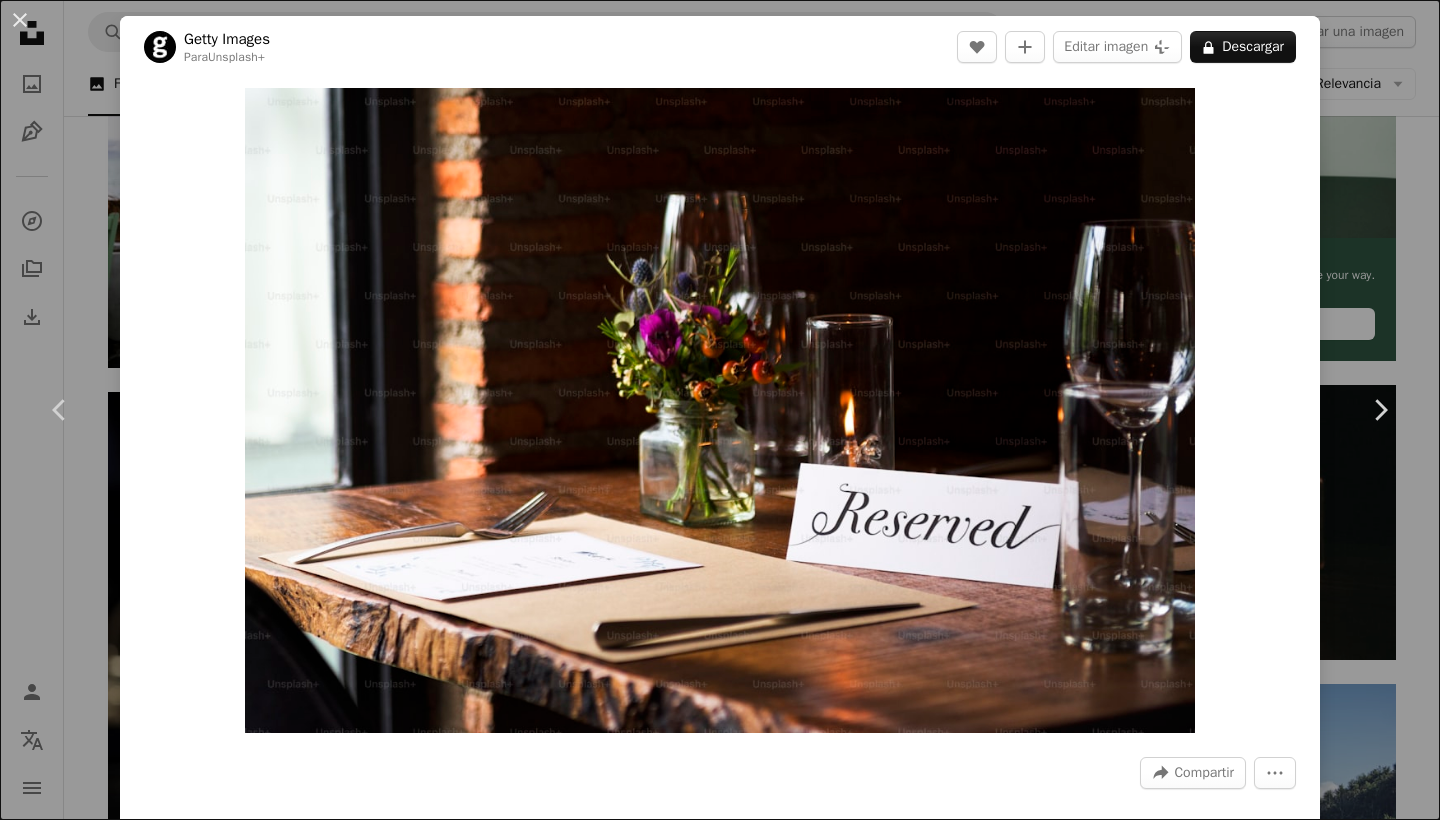 scroll, scrollTop: 449, scrollLeft: 0, axis: vertical 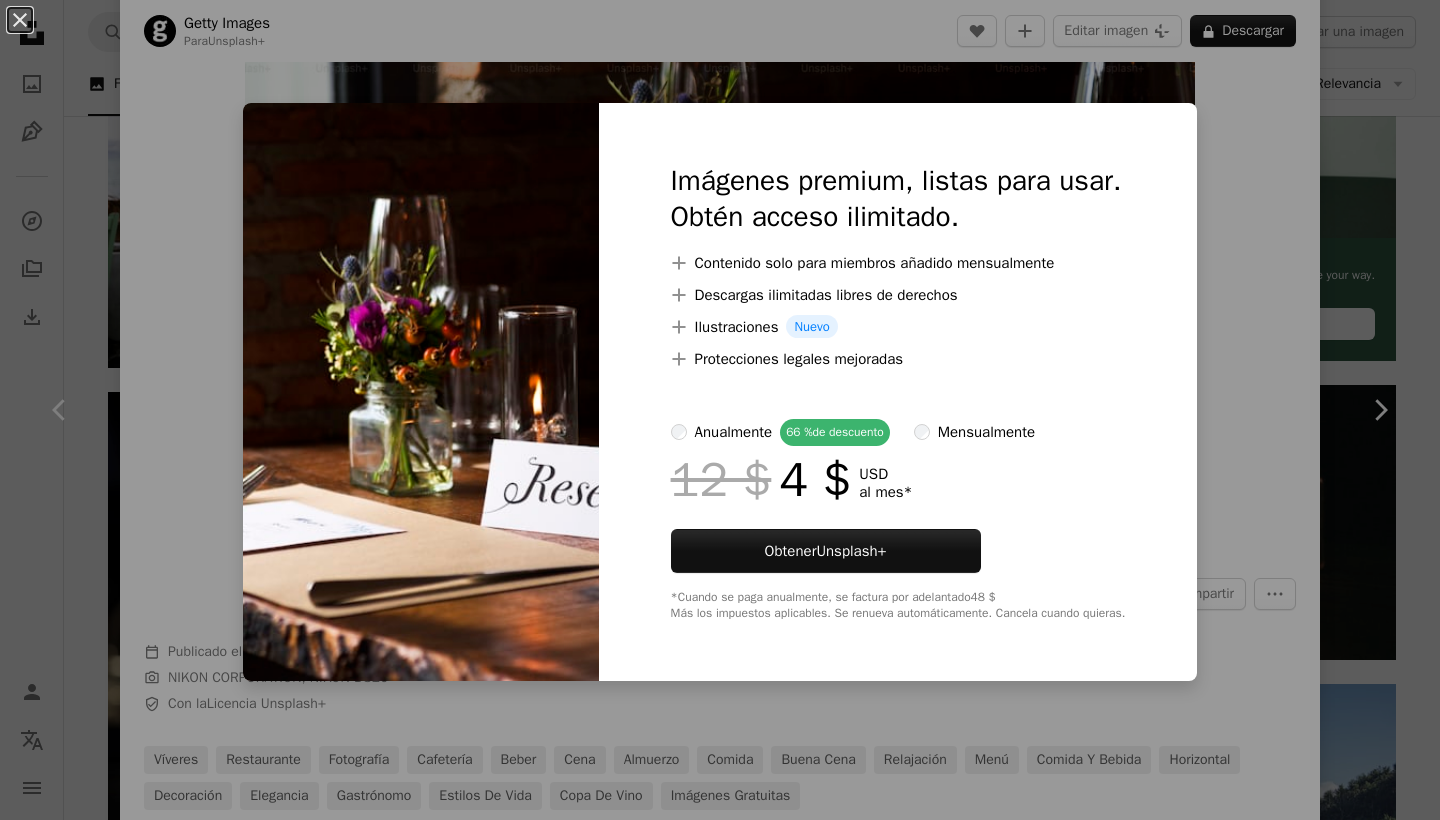 click on "An X shape Imágenes premium, listas para usar. Obtén acceso ilimitado. A plus sign Contenido solo para miembros añadido mensualmente A plus sign Descargas ilimitadas libres de derechos A plus sign Ilustraciones  Nuevo A plus sign Protecciones legales mejoradas anualmente 66 %  de descuento mensualmente 12 $   4 $ USD al mes * Obtener  Unsplash+ *Cuando se paga anualmente, se factura por adelantado  48 $ Más los impuestos aplicables. Se renueva automáticamente. Cancela cuando quieras." at bounding box center [720, 410] 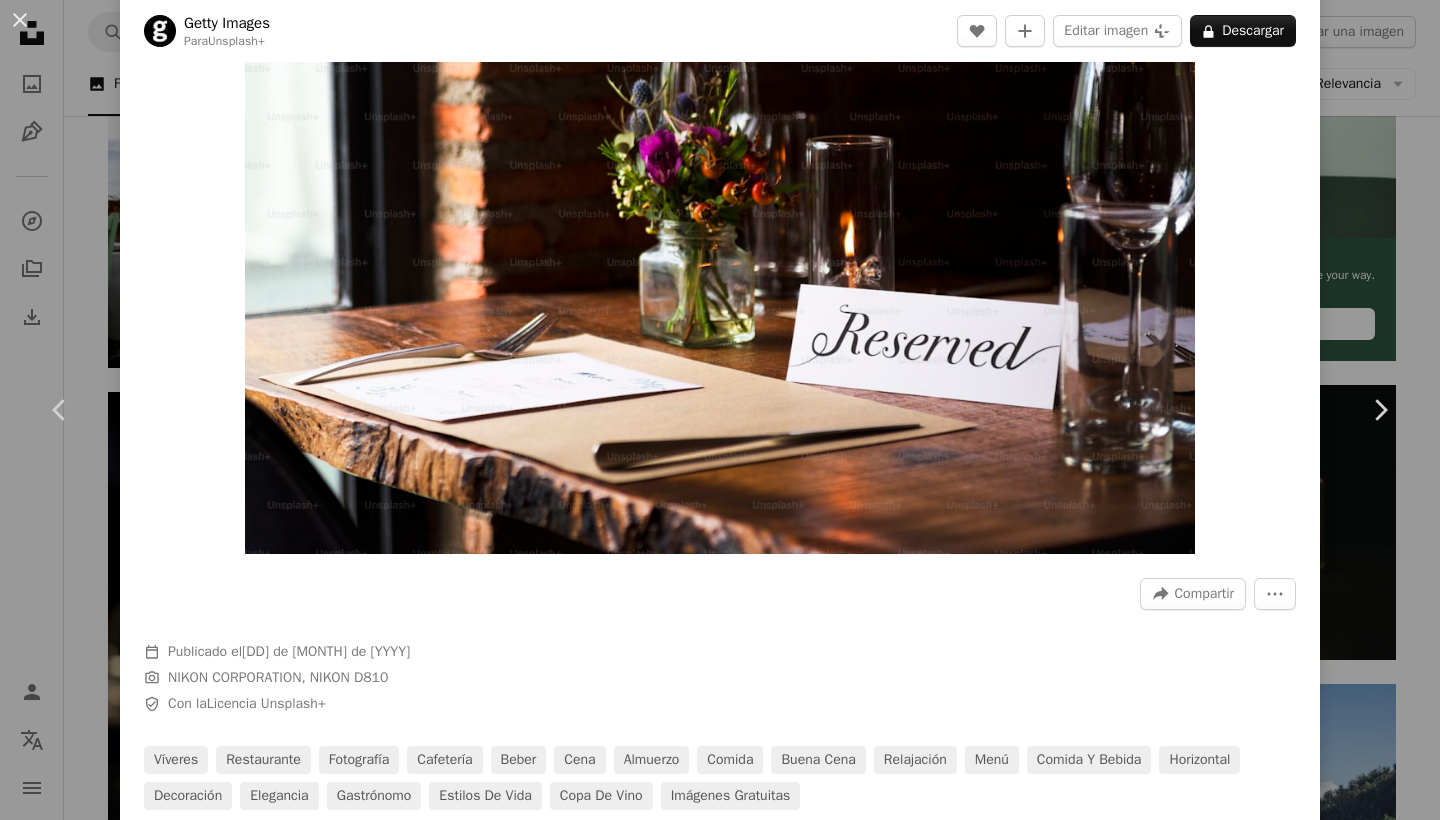 click on "Publicado el  [DD] de [MONTH] de [YYYY]" at bounding box center [720, 410] 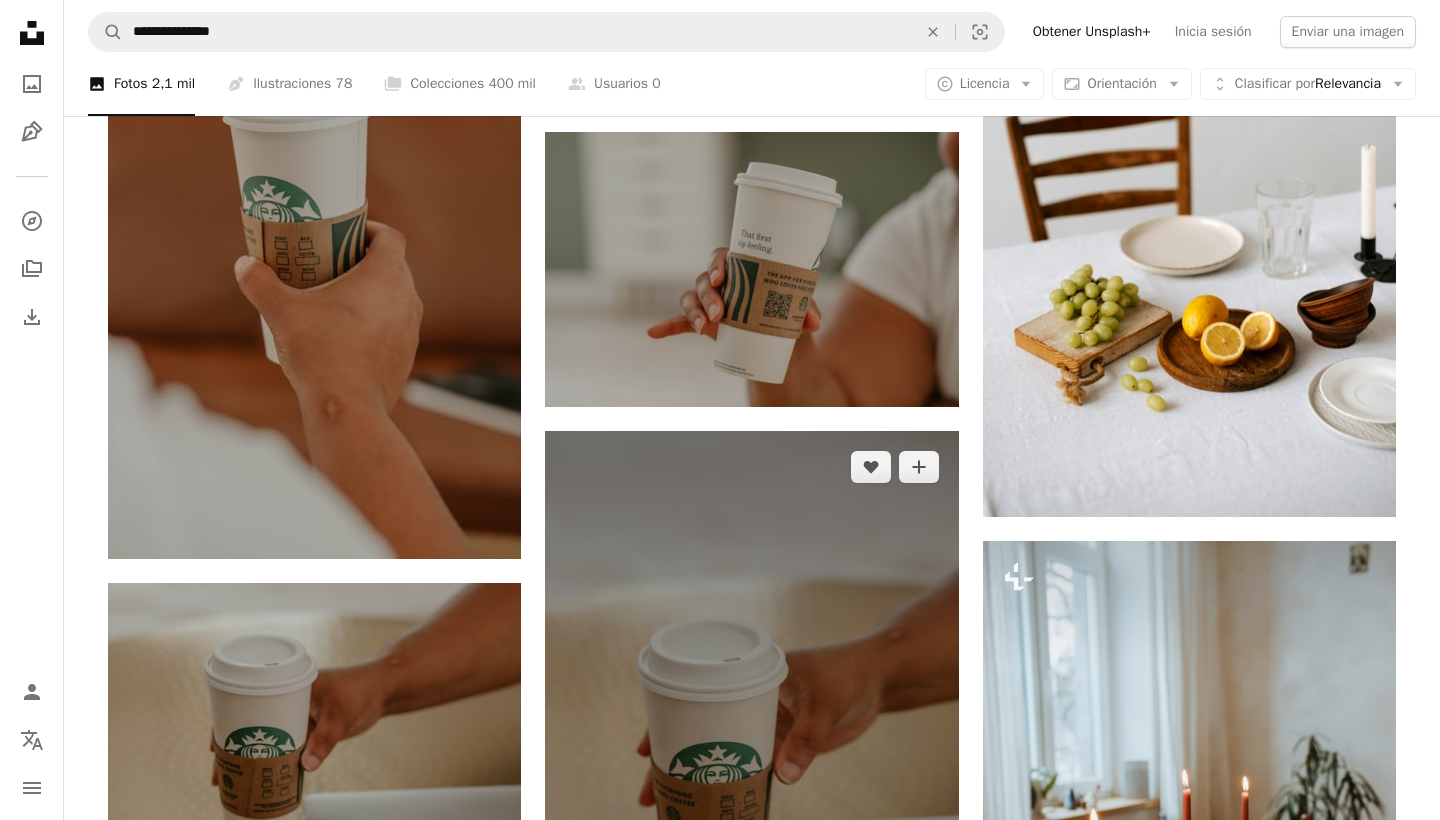 scroll, scrollTop: 2681, scrollLeft: 0, axis: vertical 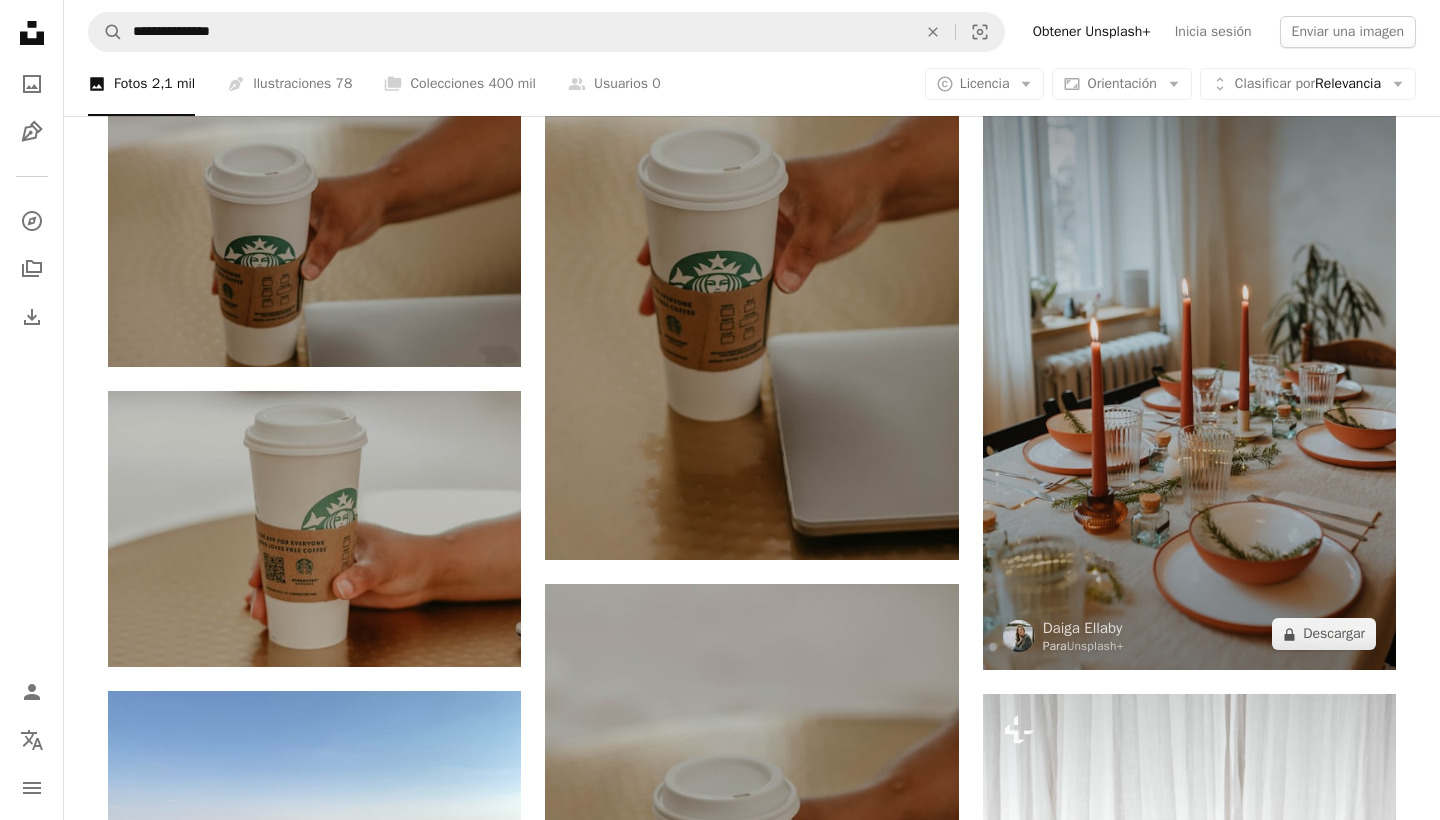 click at bounding box center (1189, 360) 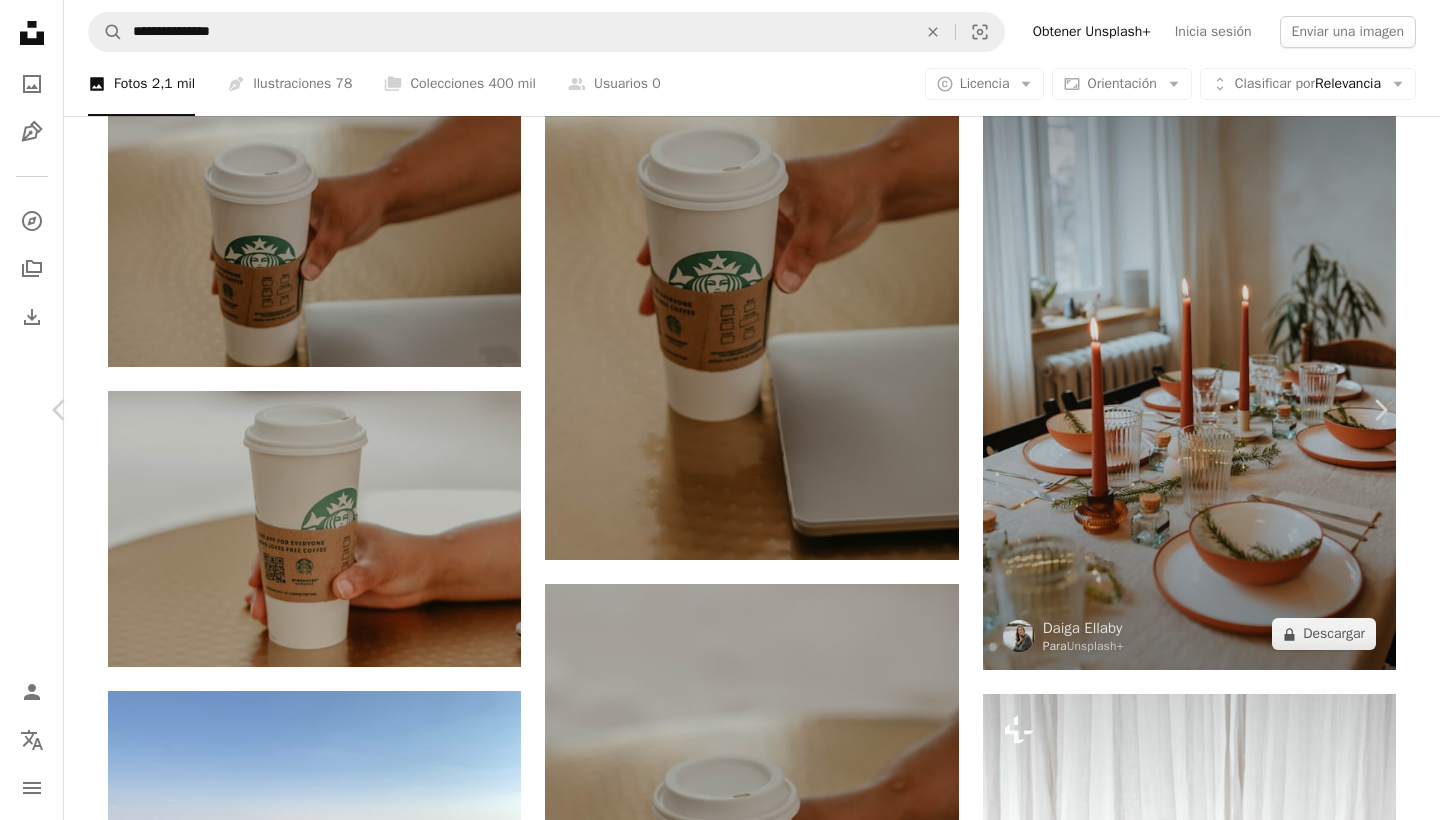 drag, startPoint x: 1416, startPoint y: 121, endPoint x: 1037, endPoint y: 175, distance: 382.82764 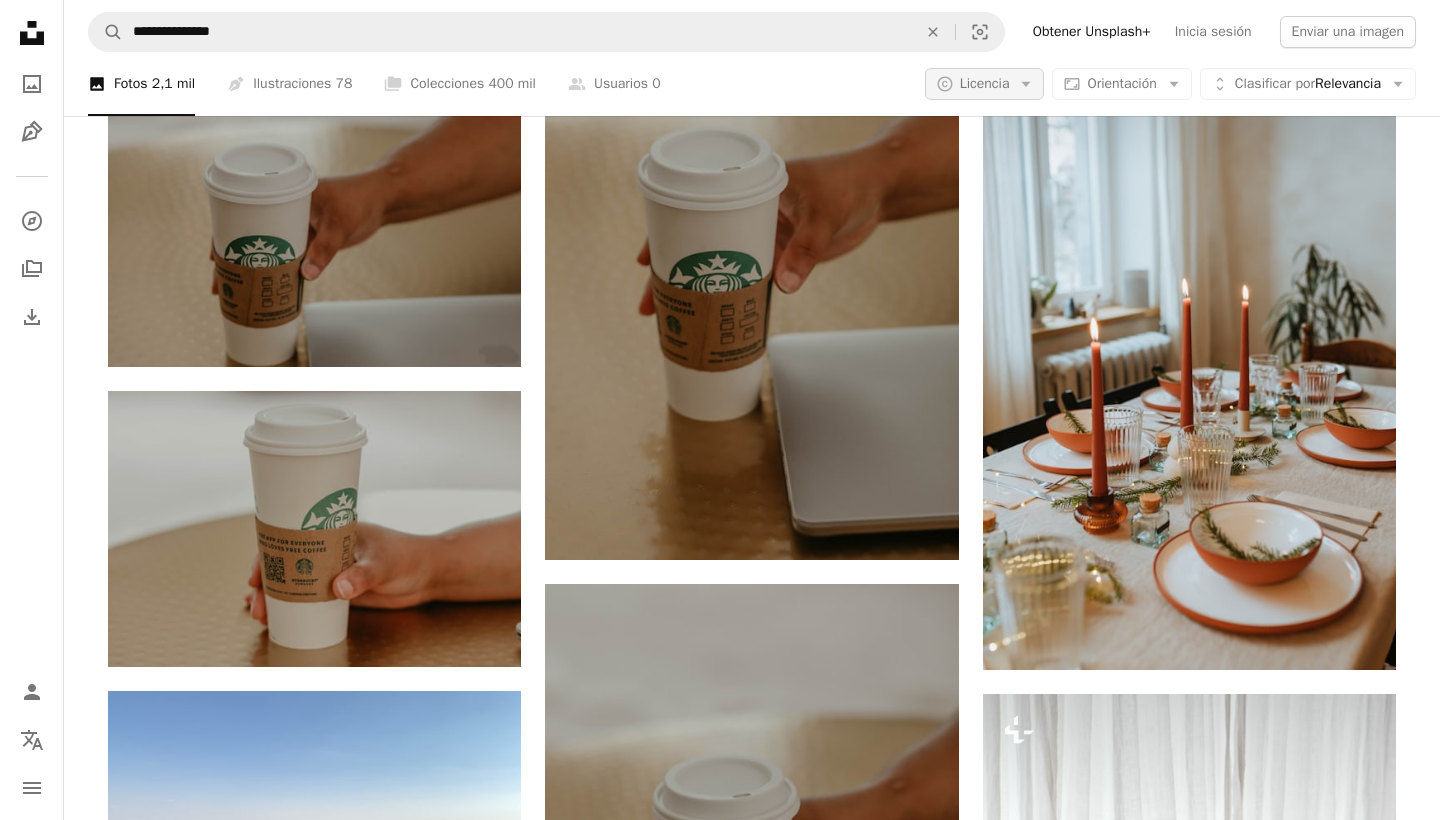 click on "Arrow down" 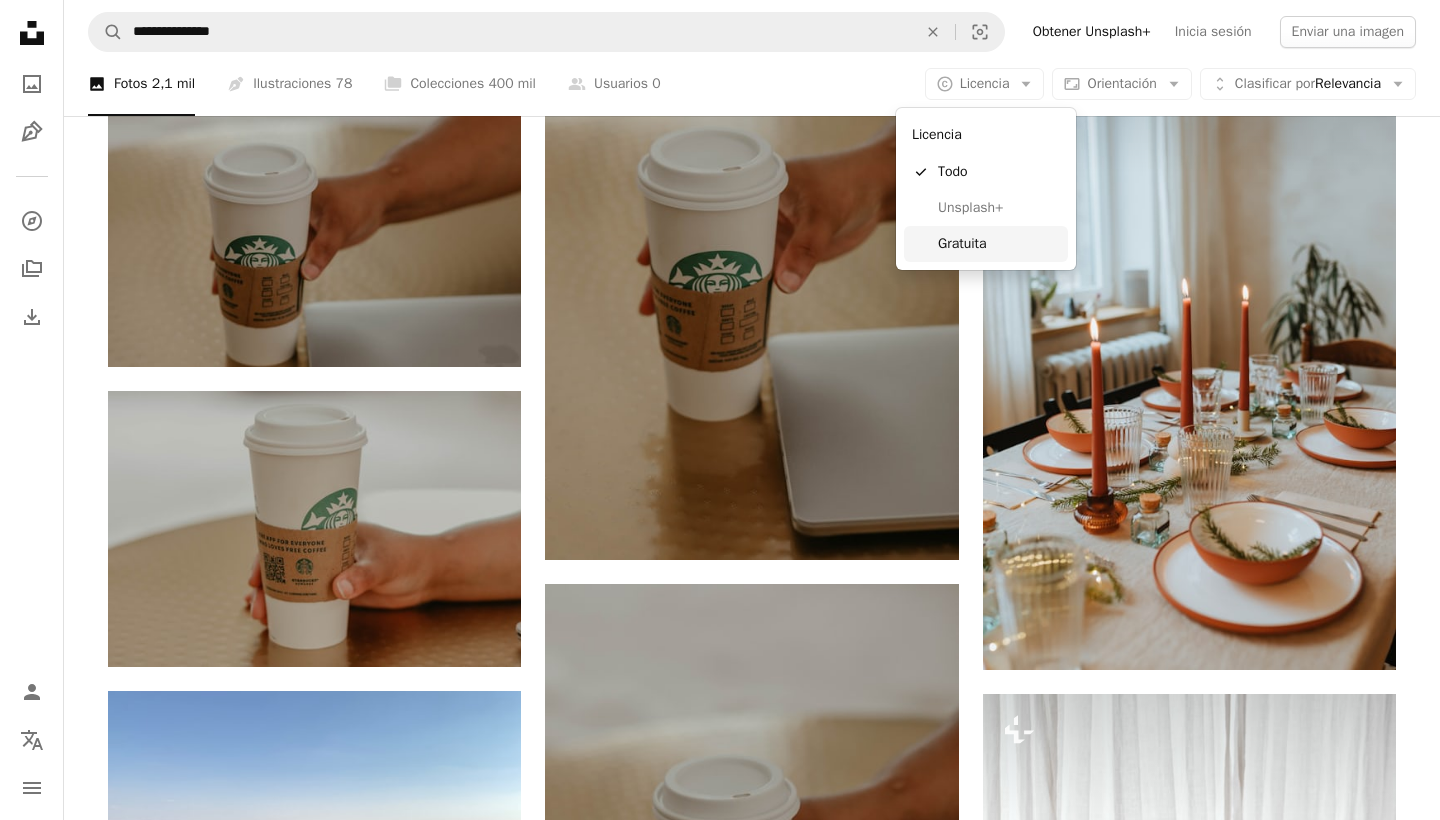 click on "Gratuita" at bounding box center (986, 244) 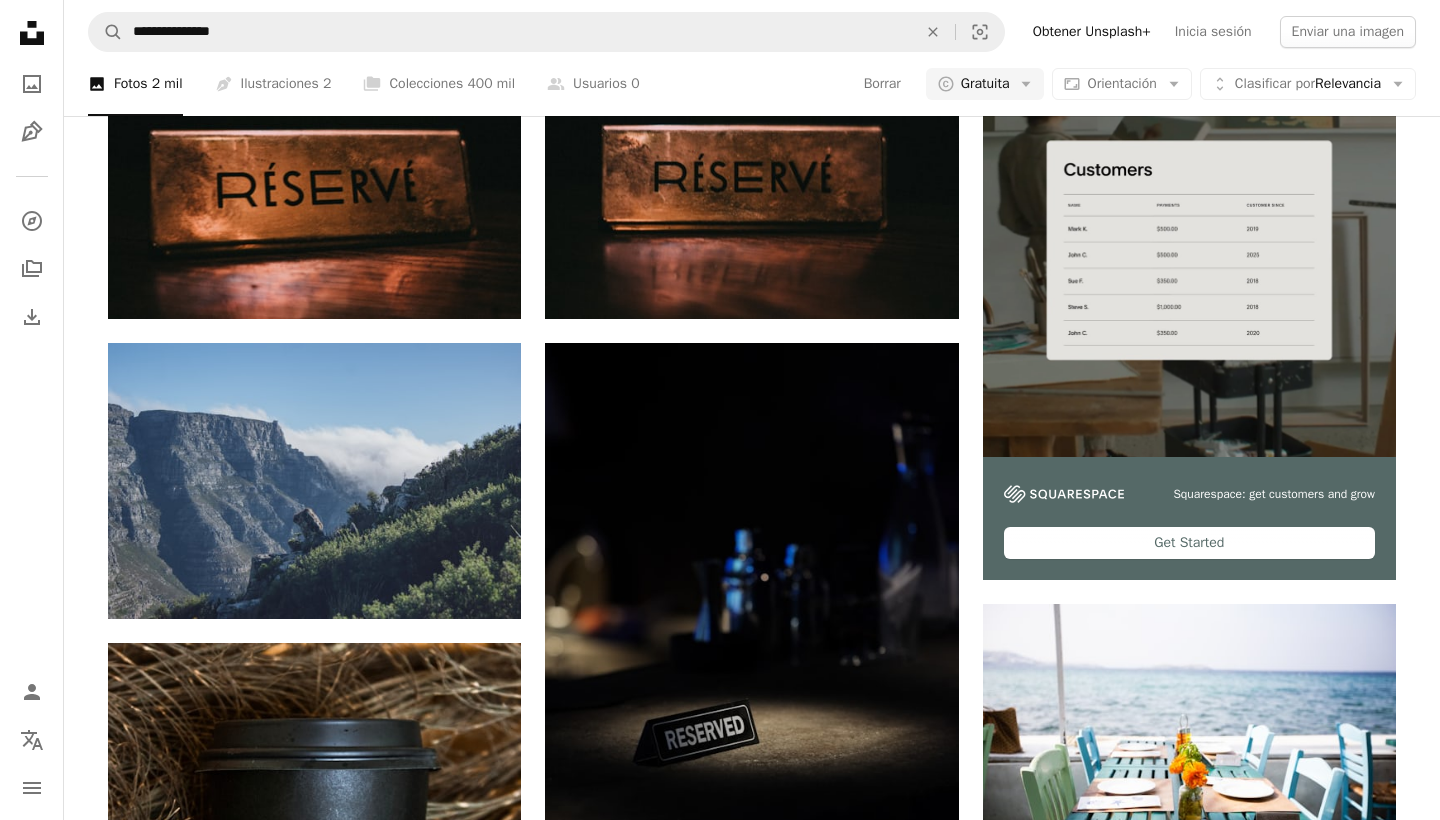 scroll, scrollTop: 478, scrollLeft: 0, axis: vertical 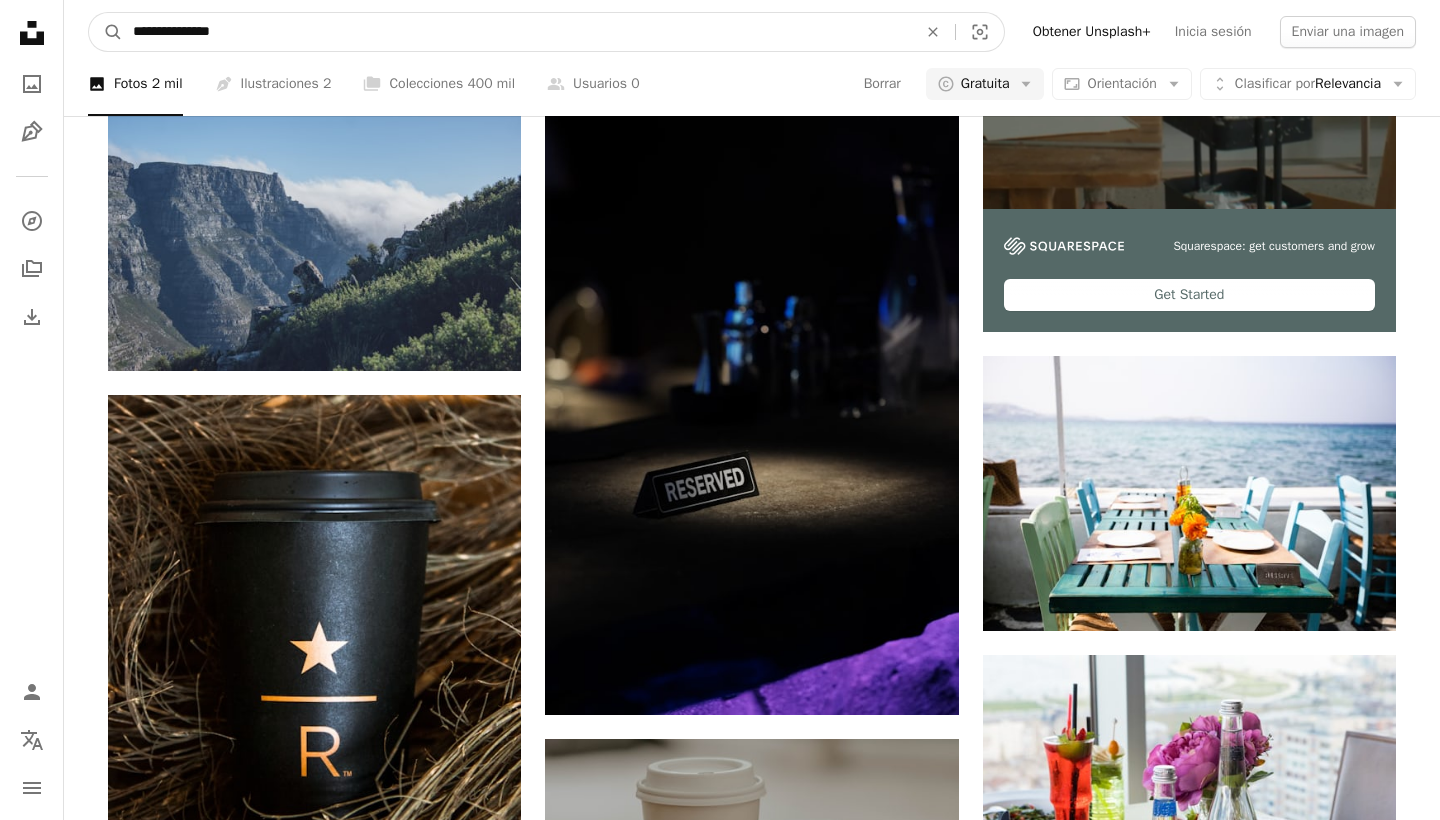 click on "**********" at bounding box center [517, 32] 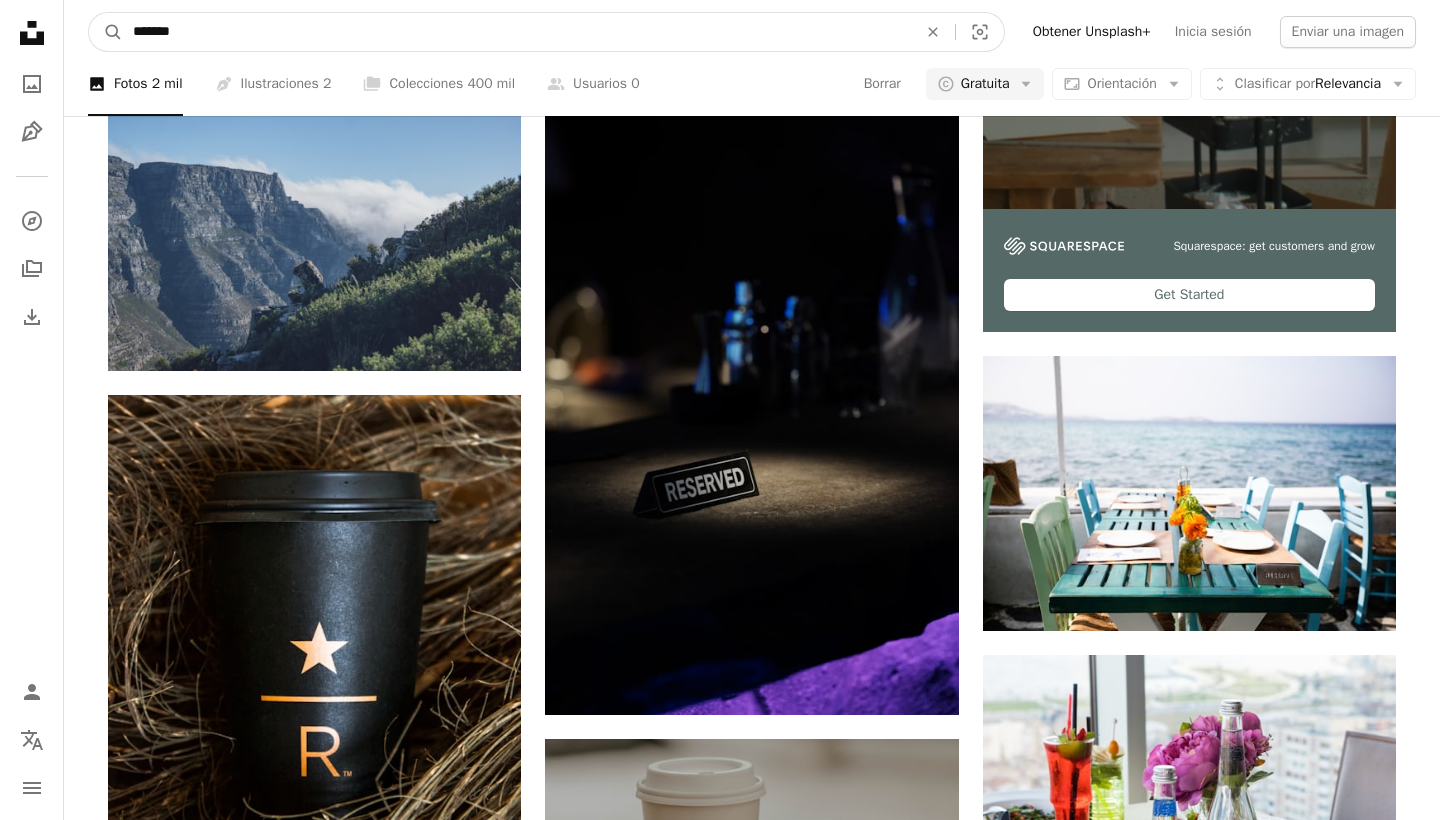 type on "*******" 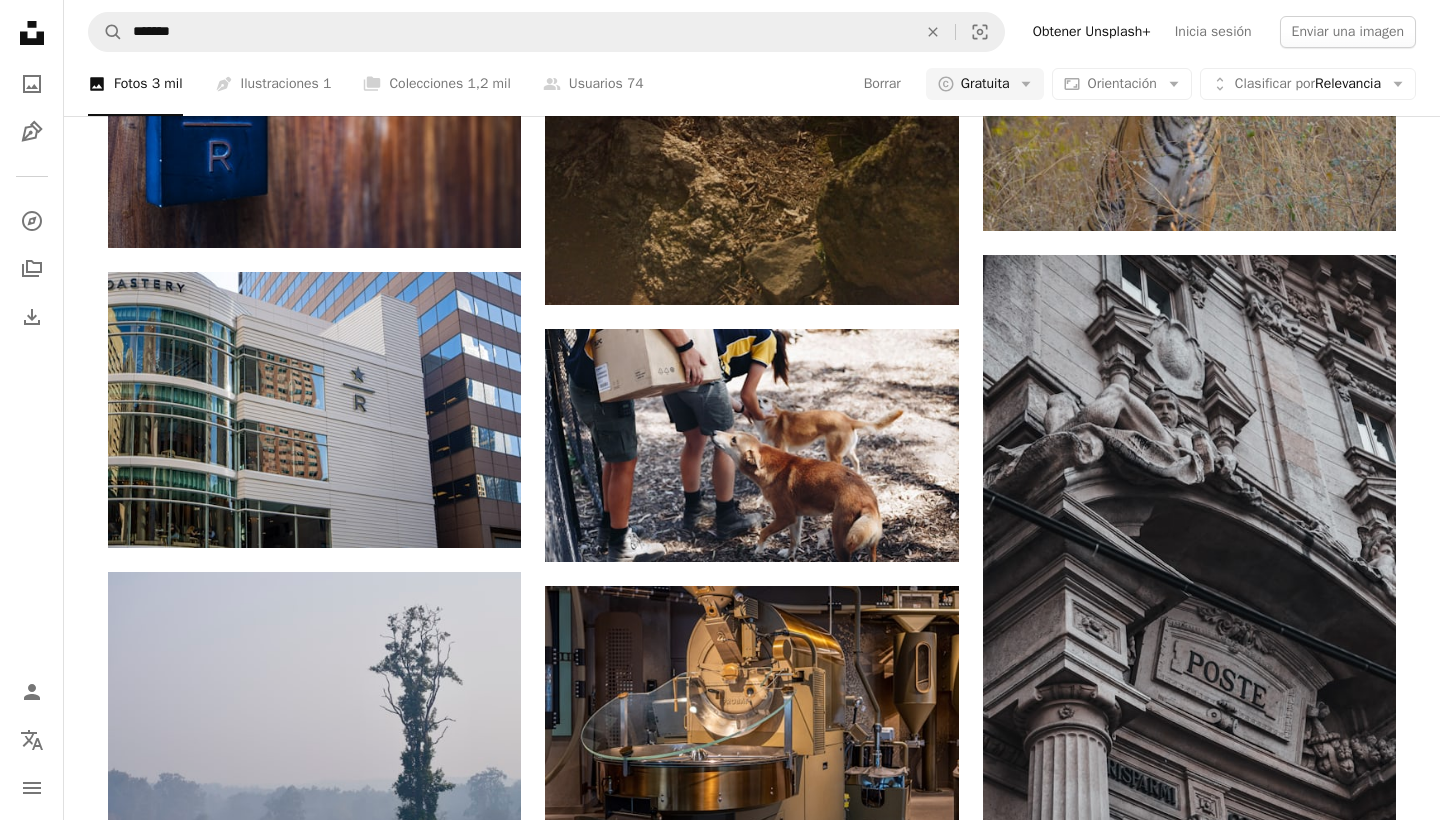 scroll, scrollTop: 808, scrollLeft: 0, axis: vertical 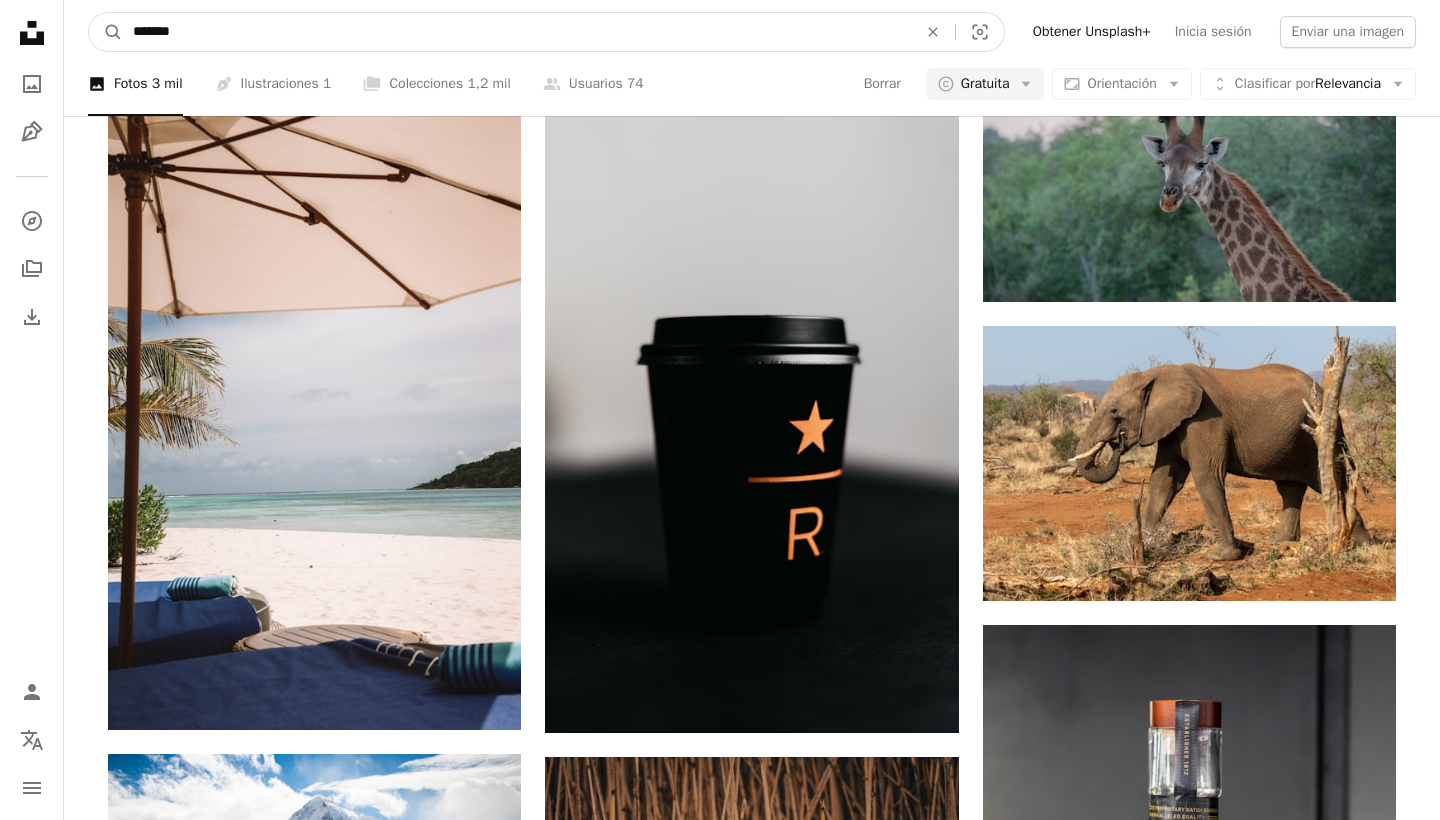 drag, startPoint x: 250, startPoint y: 24, endPoint x: 55, endPoint y: 26, distance: 195.01025 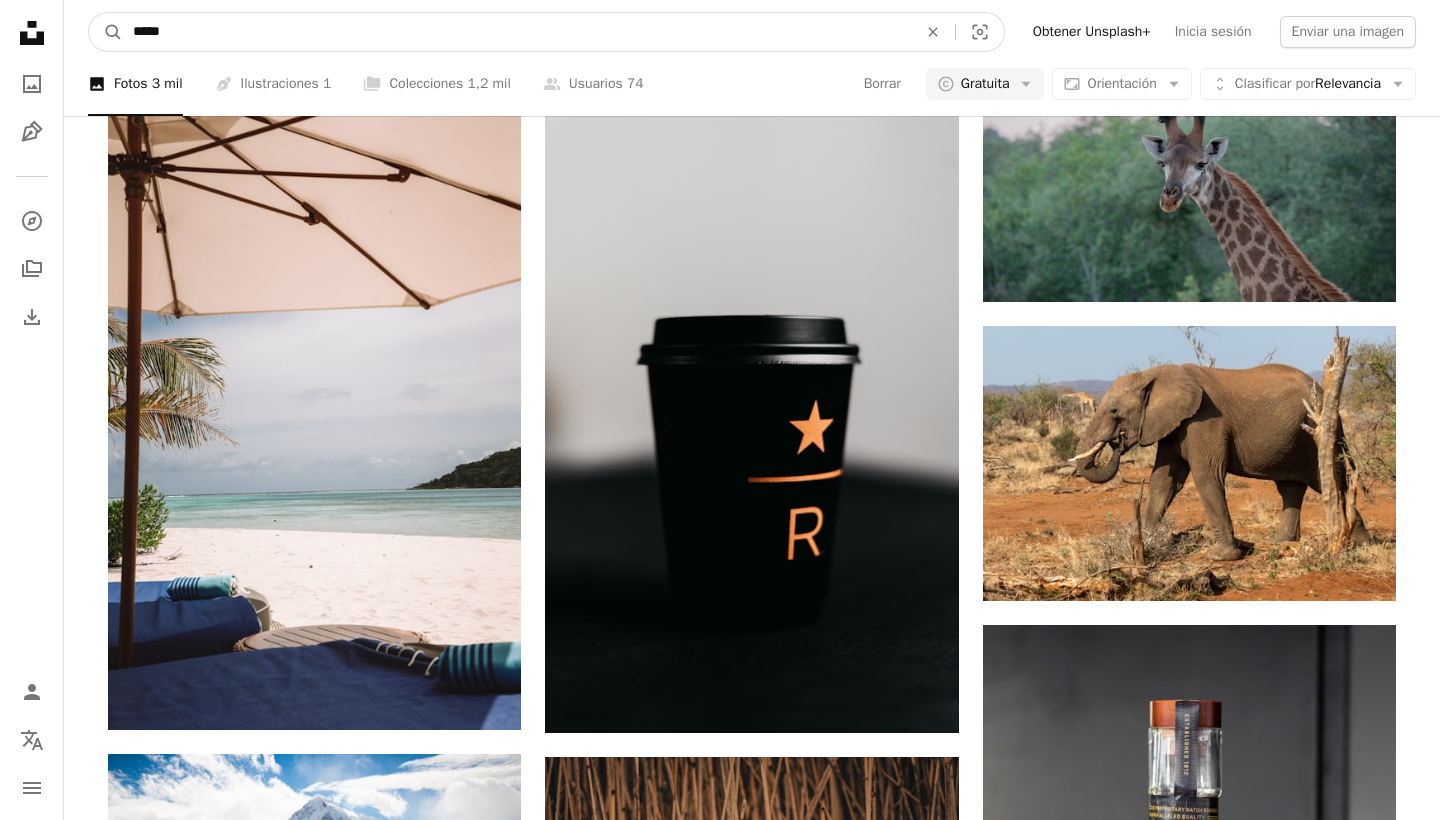 type on "*****" 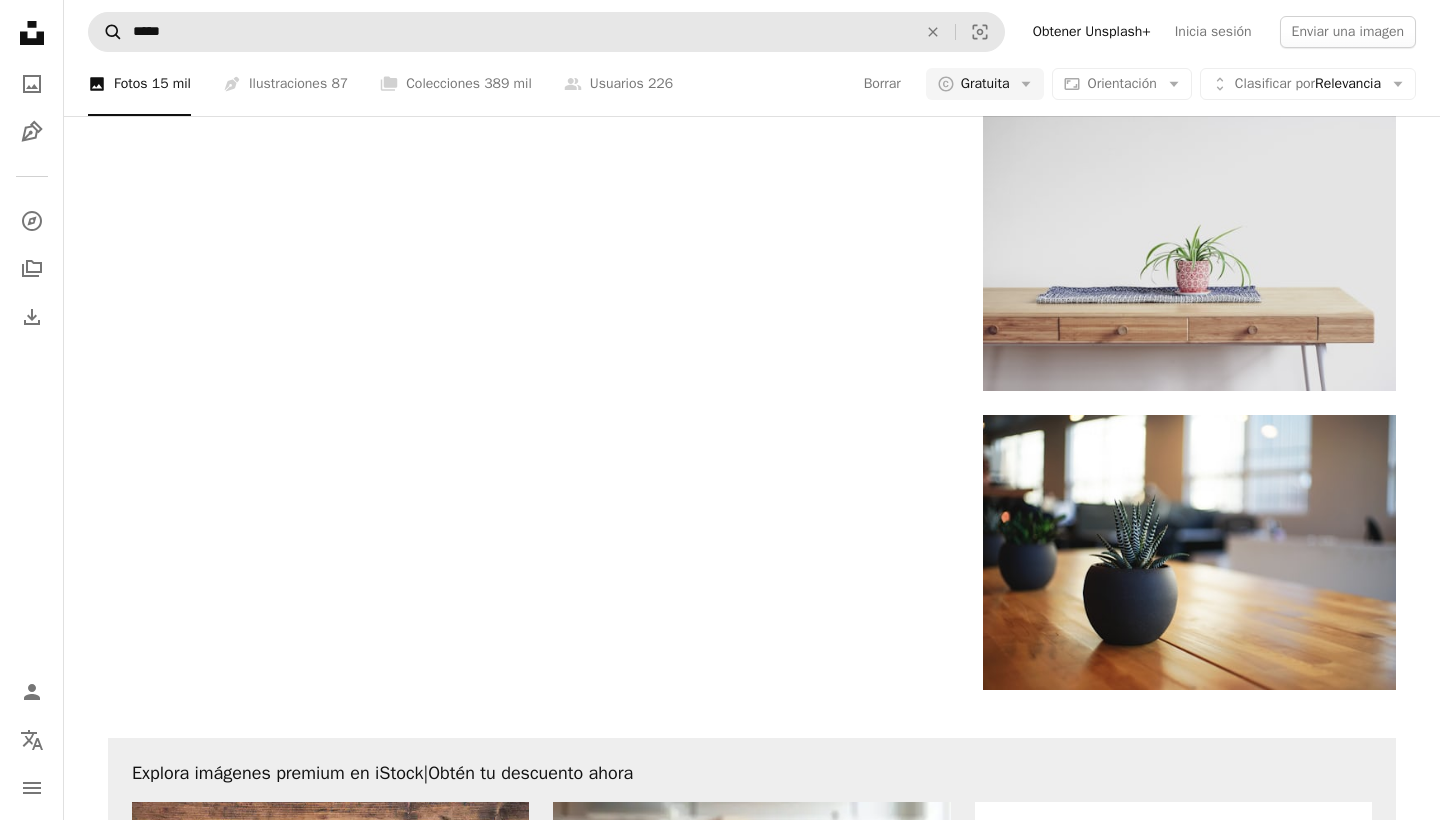 scroll, scrollTop: 2794, scrollLeft: 0, axis: vertical 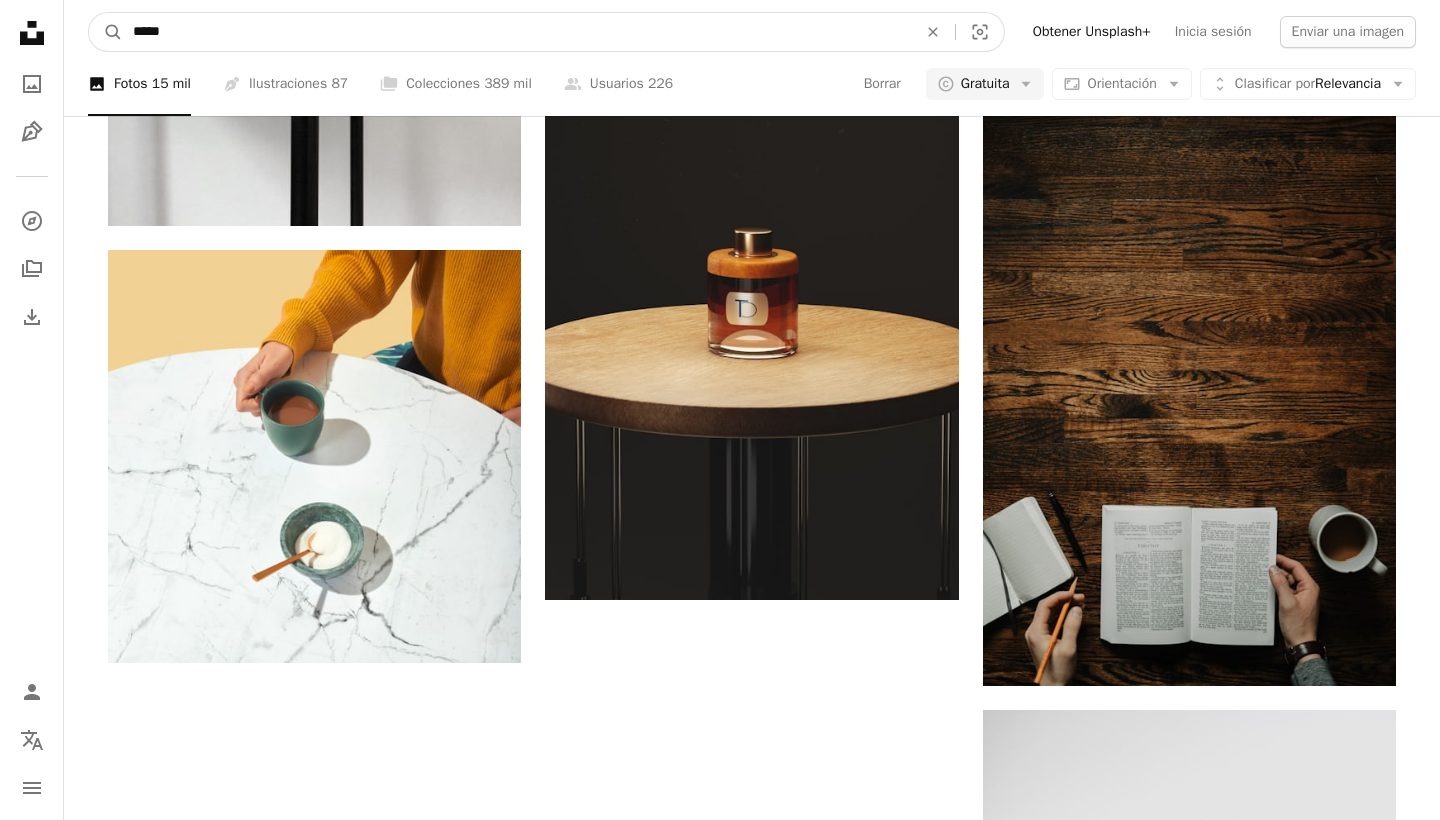 click on "*****" at bounding box center [517, 32] 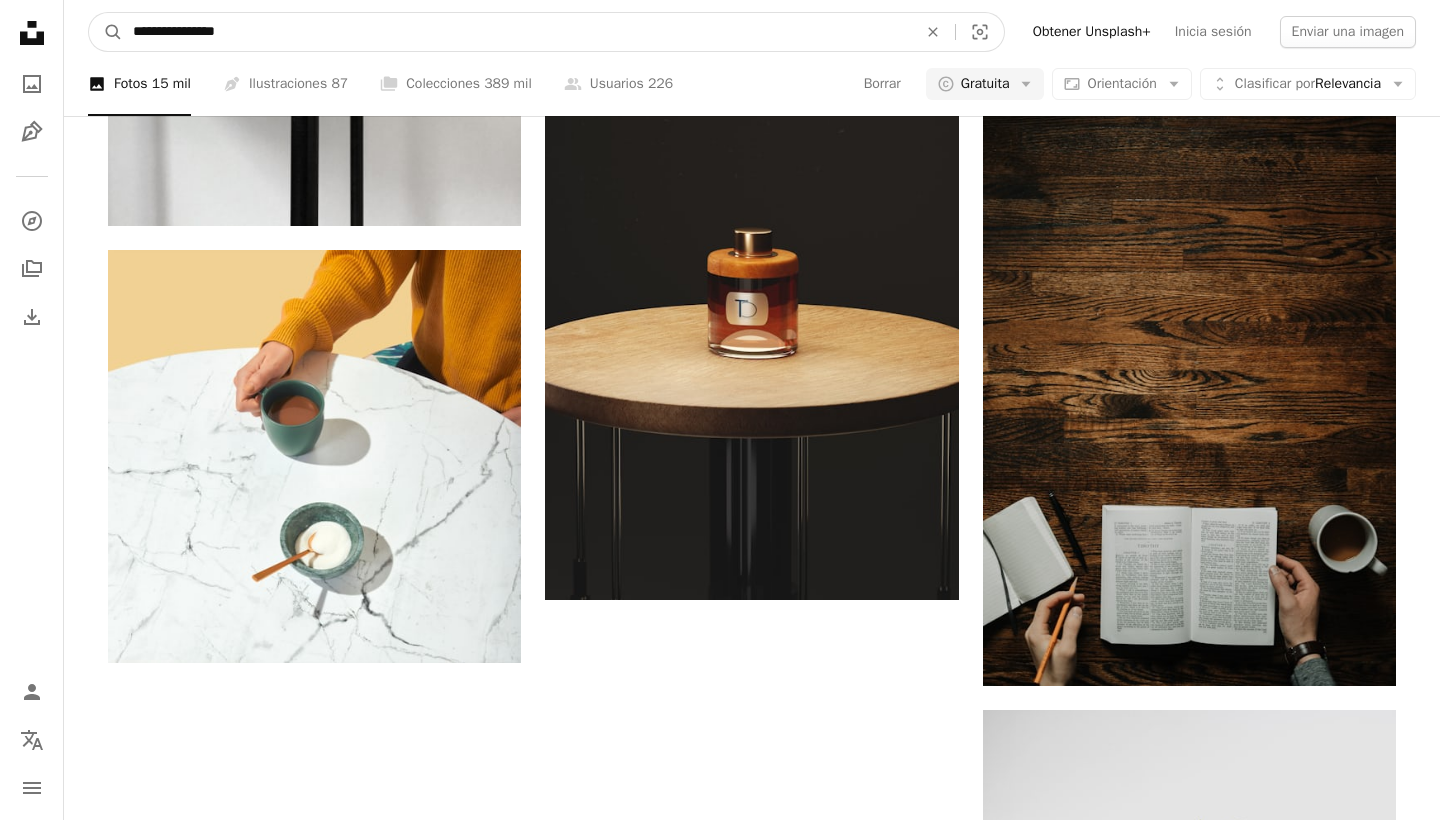 type on "**********" 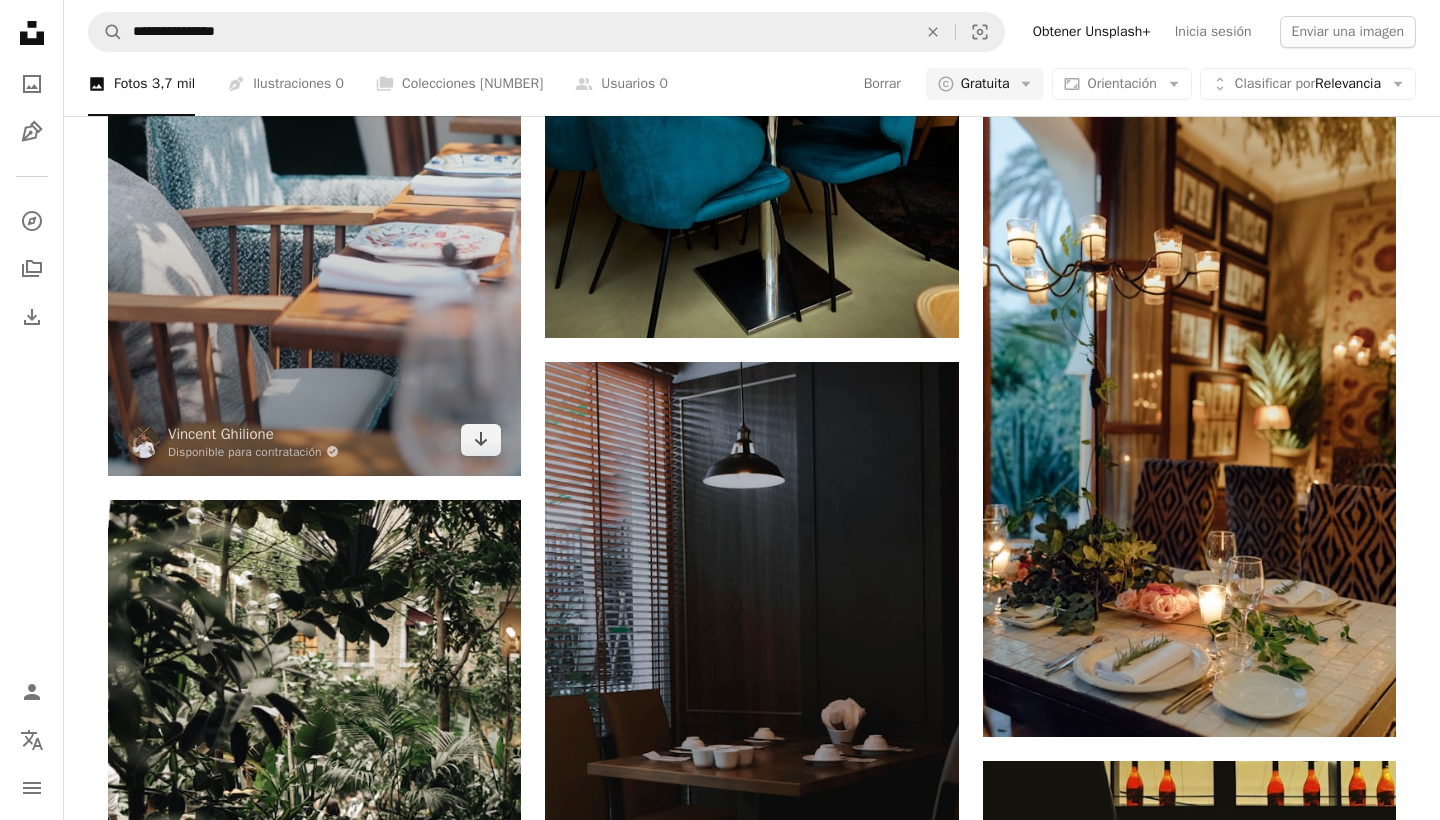 scroll, scrollTop: 1389, scrollLeft: 0, axis: vertical 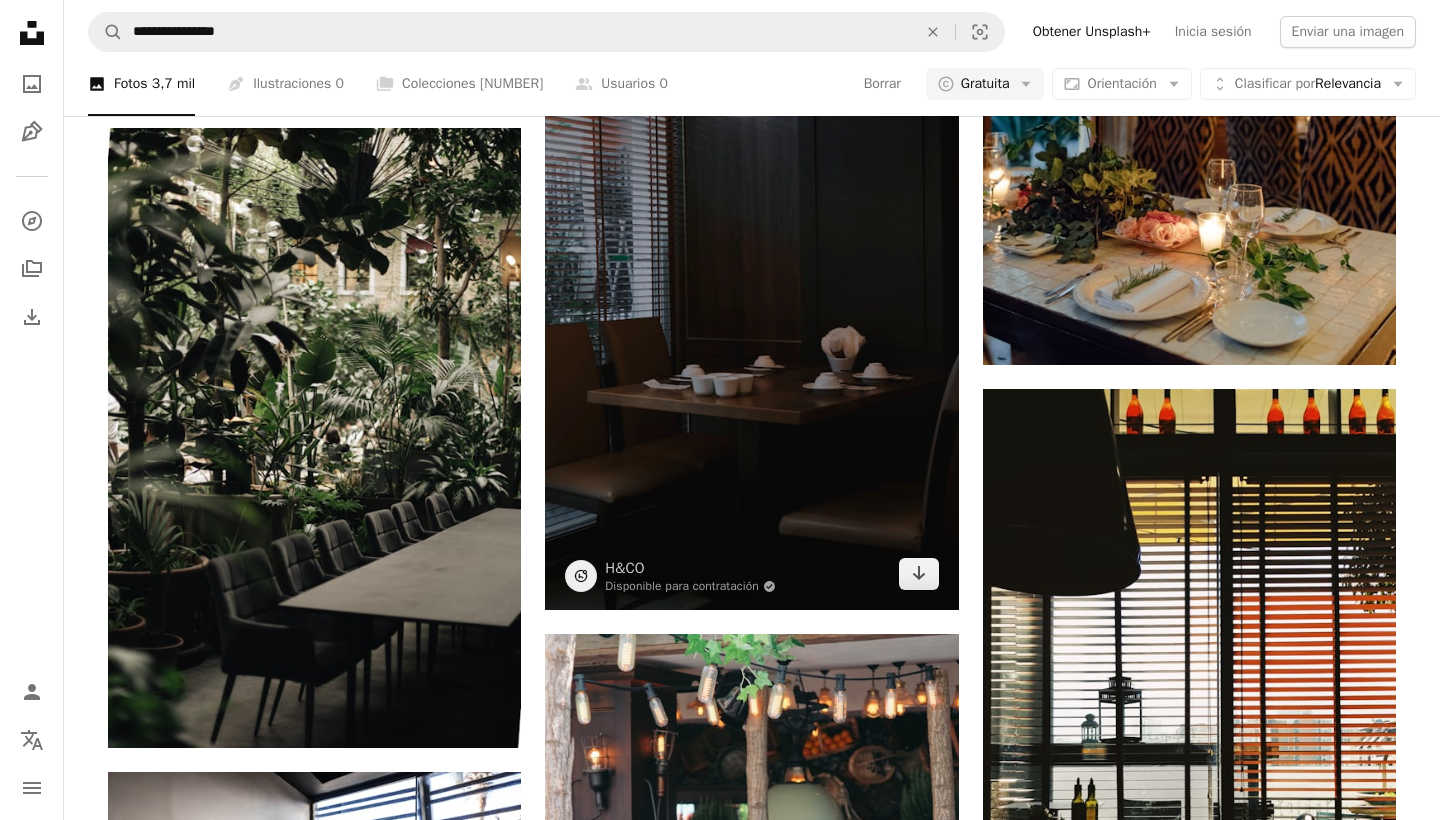 click at bounding box center (751, 300) 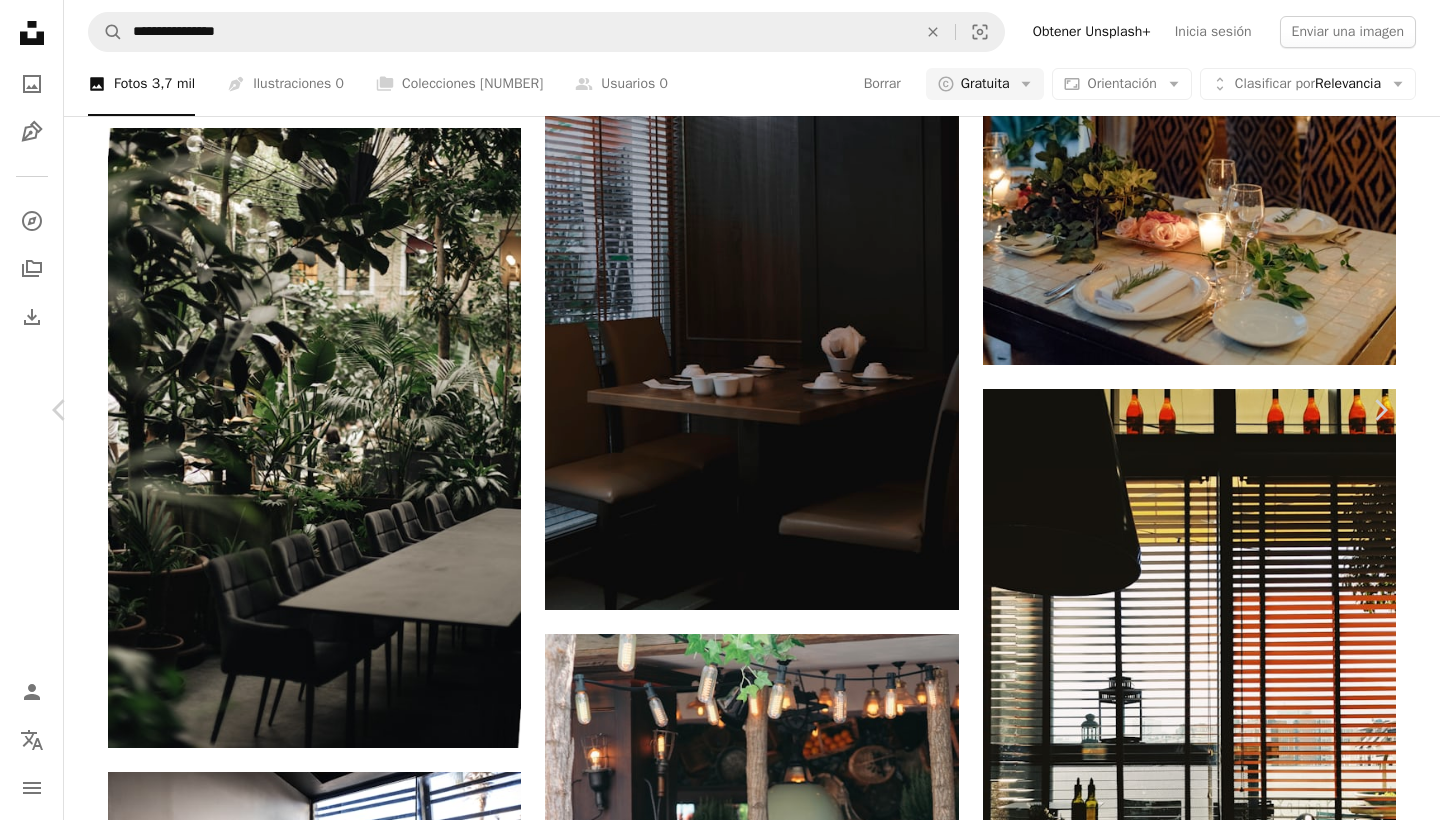 scroll, scrollTop: 1483, scrollLeft: 0, axis: vertical 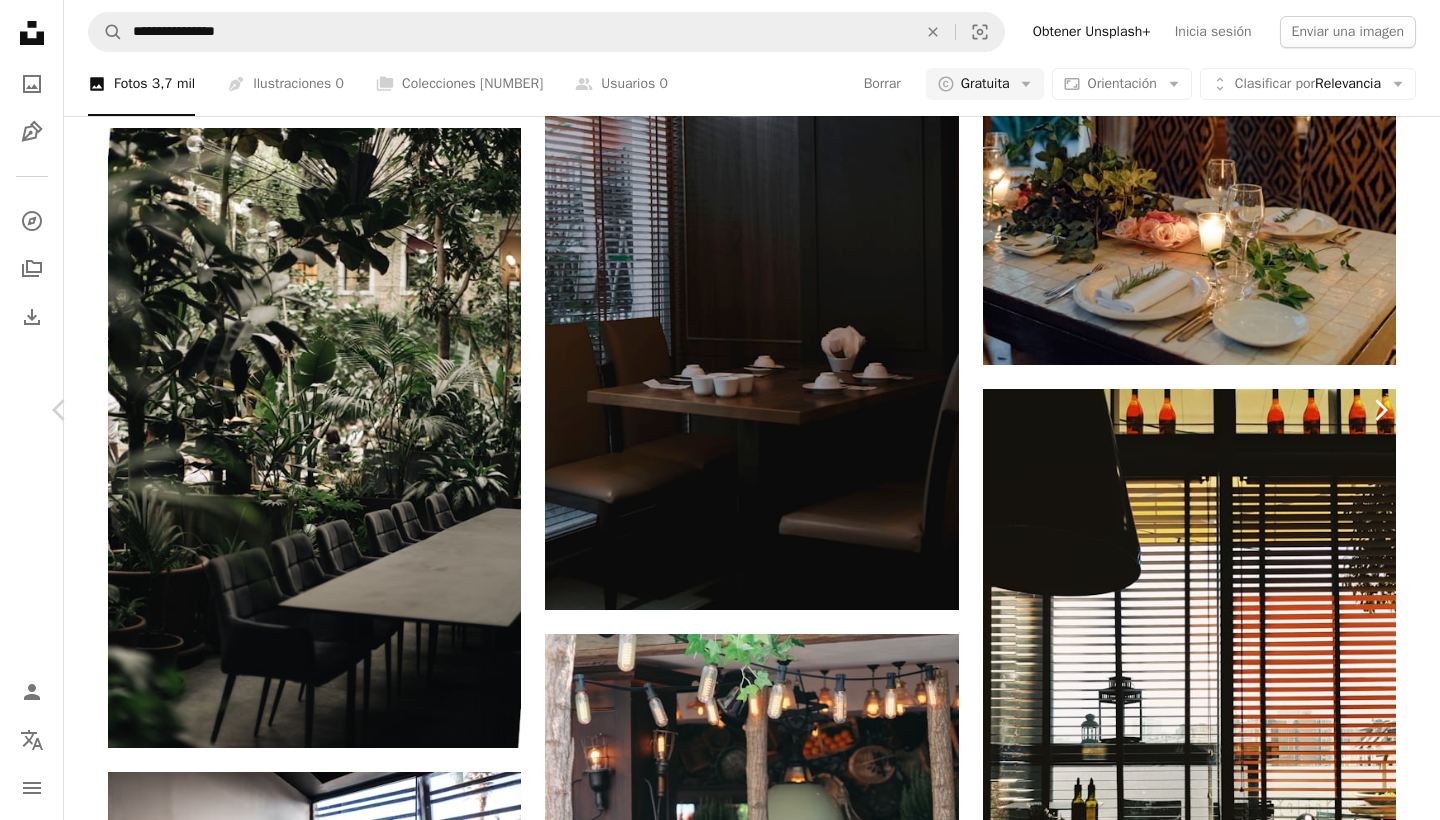 click on "Chevron right" at bounding box center [1380, 410] 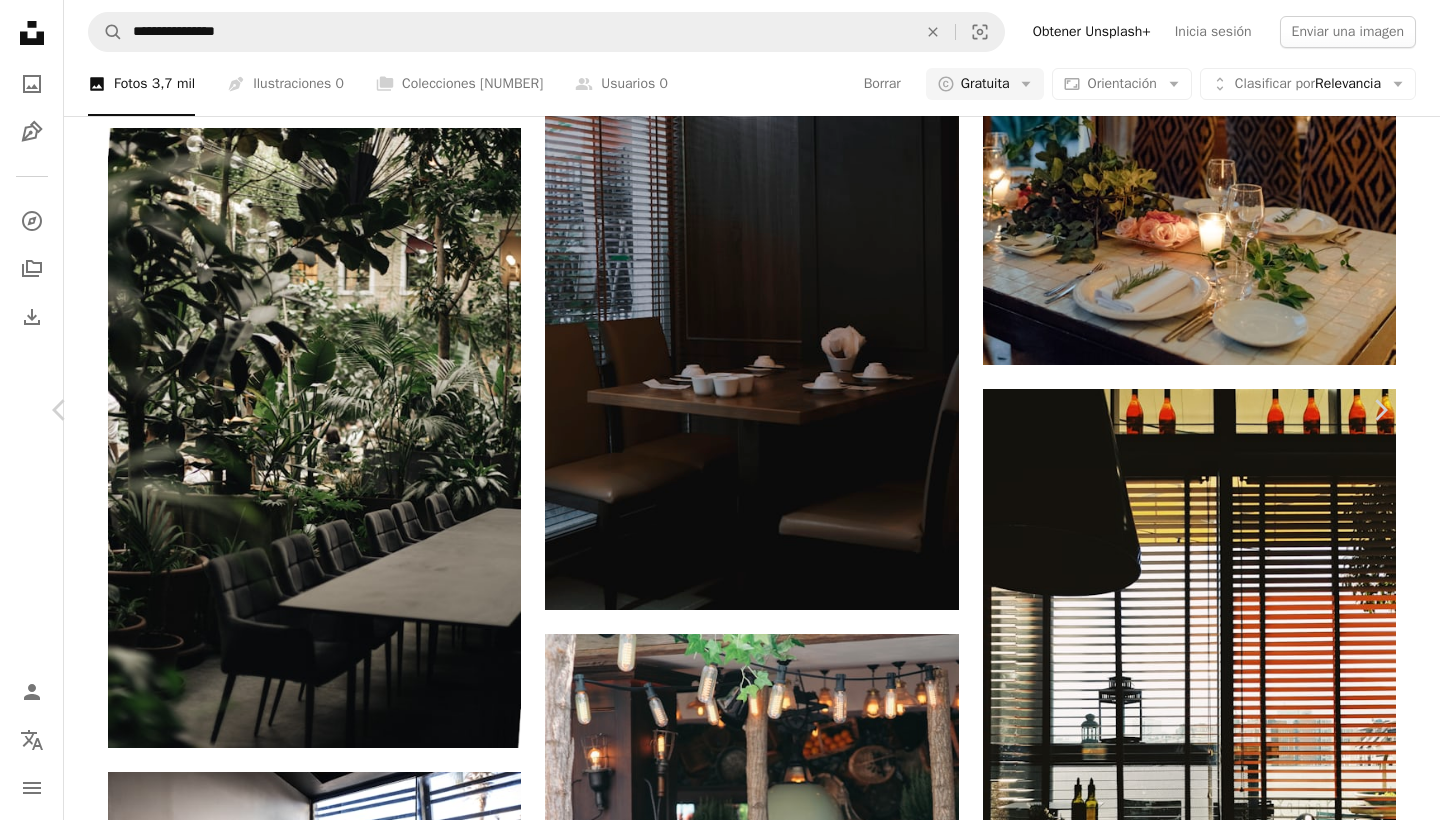 click on "Publicado el  [DD] de [MONTH] de [YYYY]" at bounding box center (720, 4485) 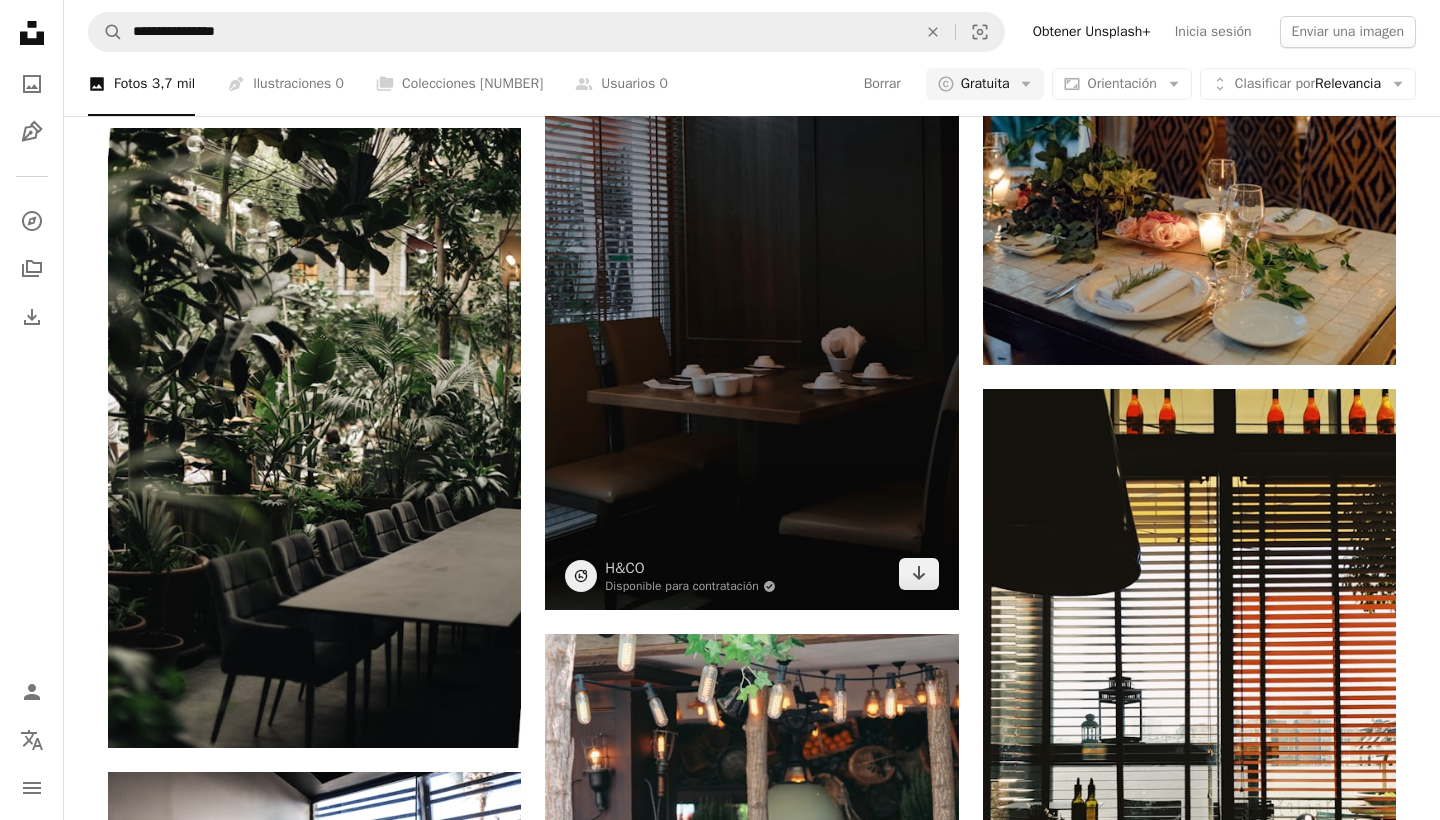 click at bounding box center [751, 300] 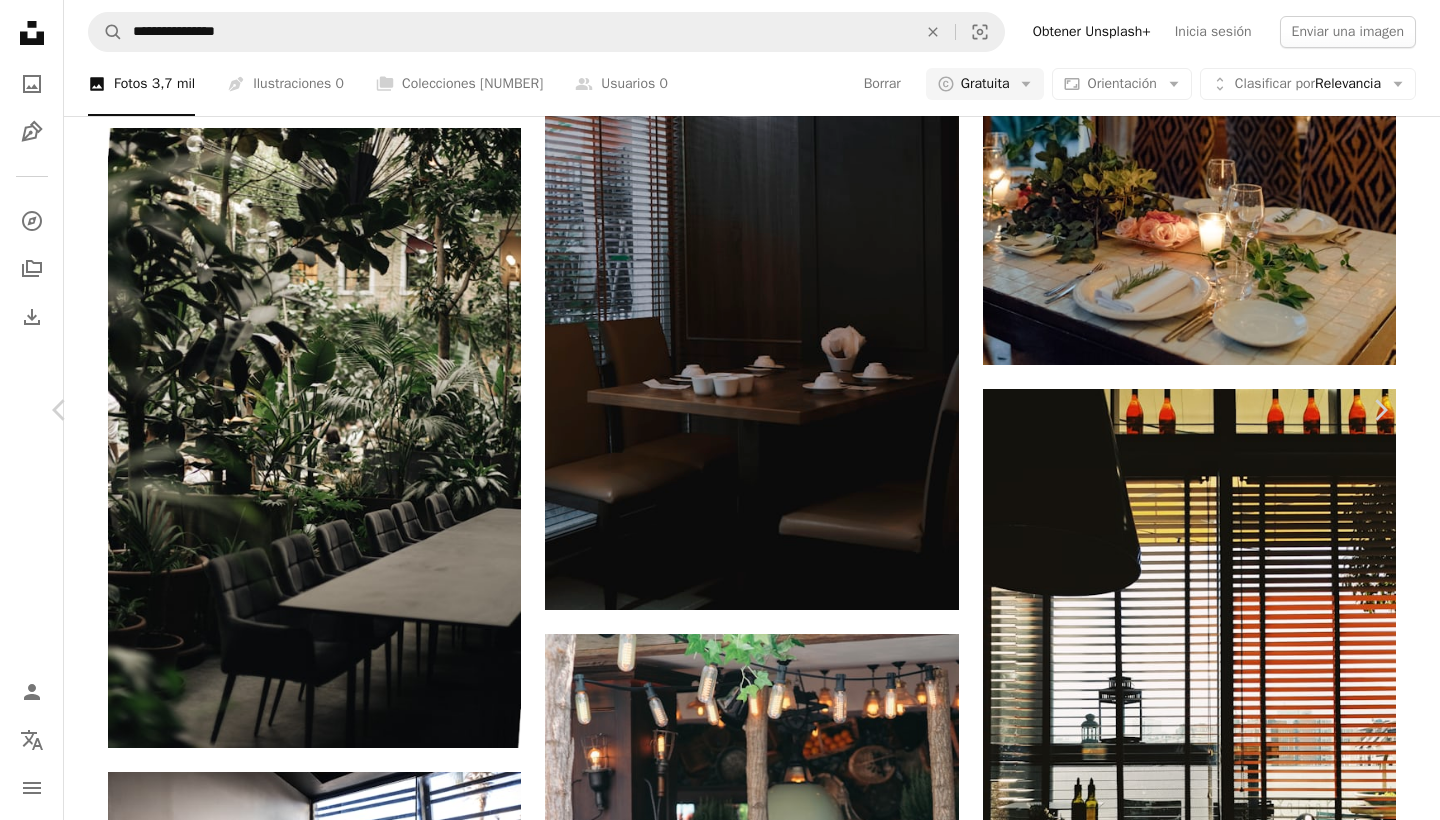 scroll, scrollTop: 4198, scrollLeft: 0, axis: vertical 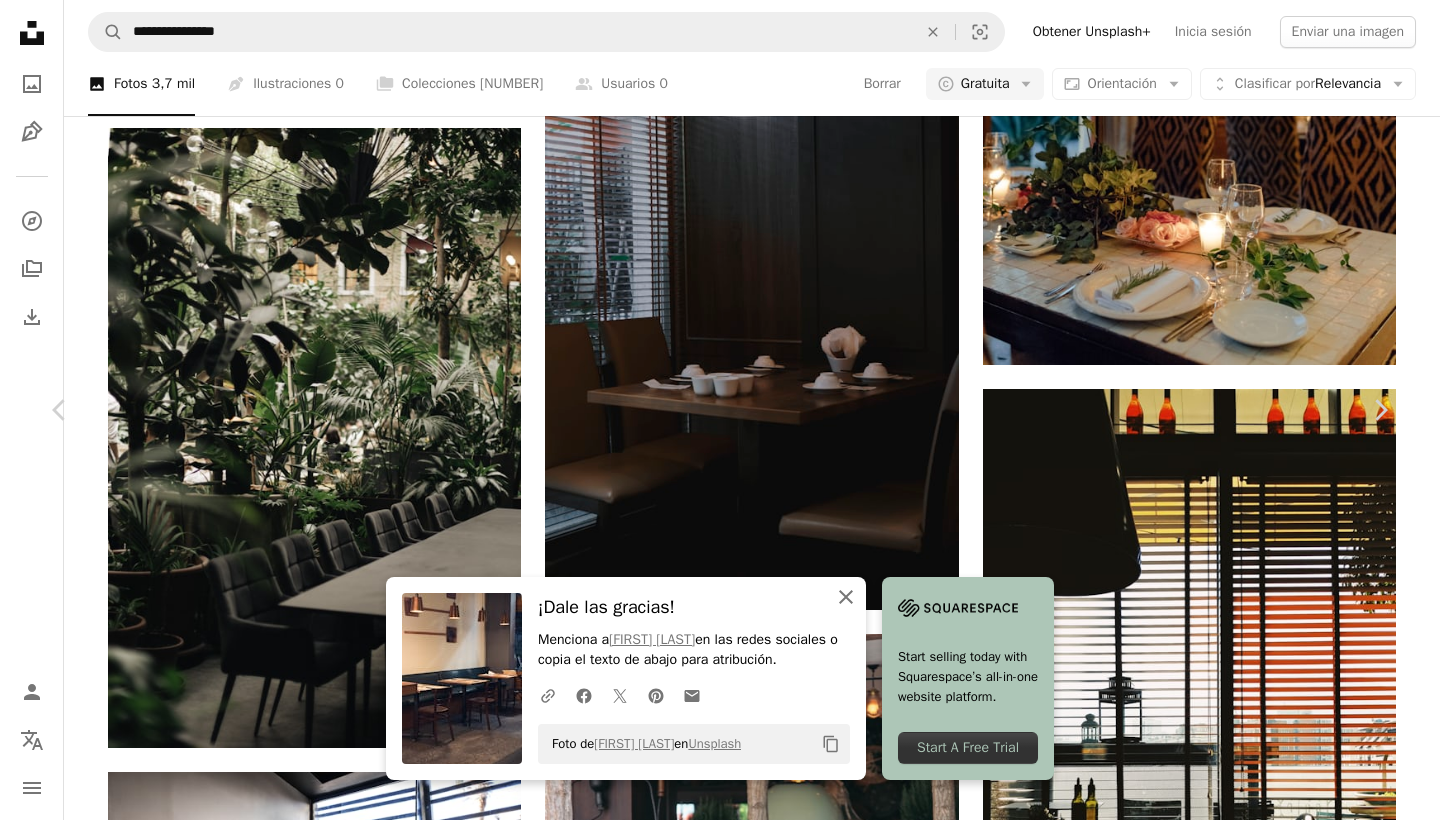 click on "An X shape" 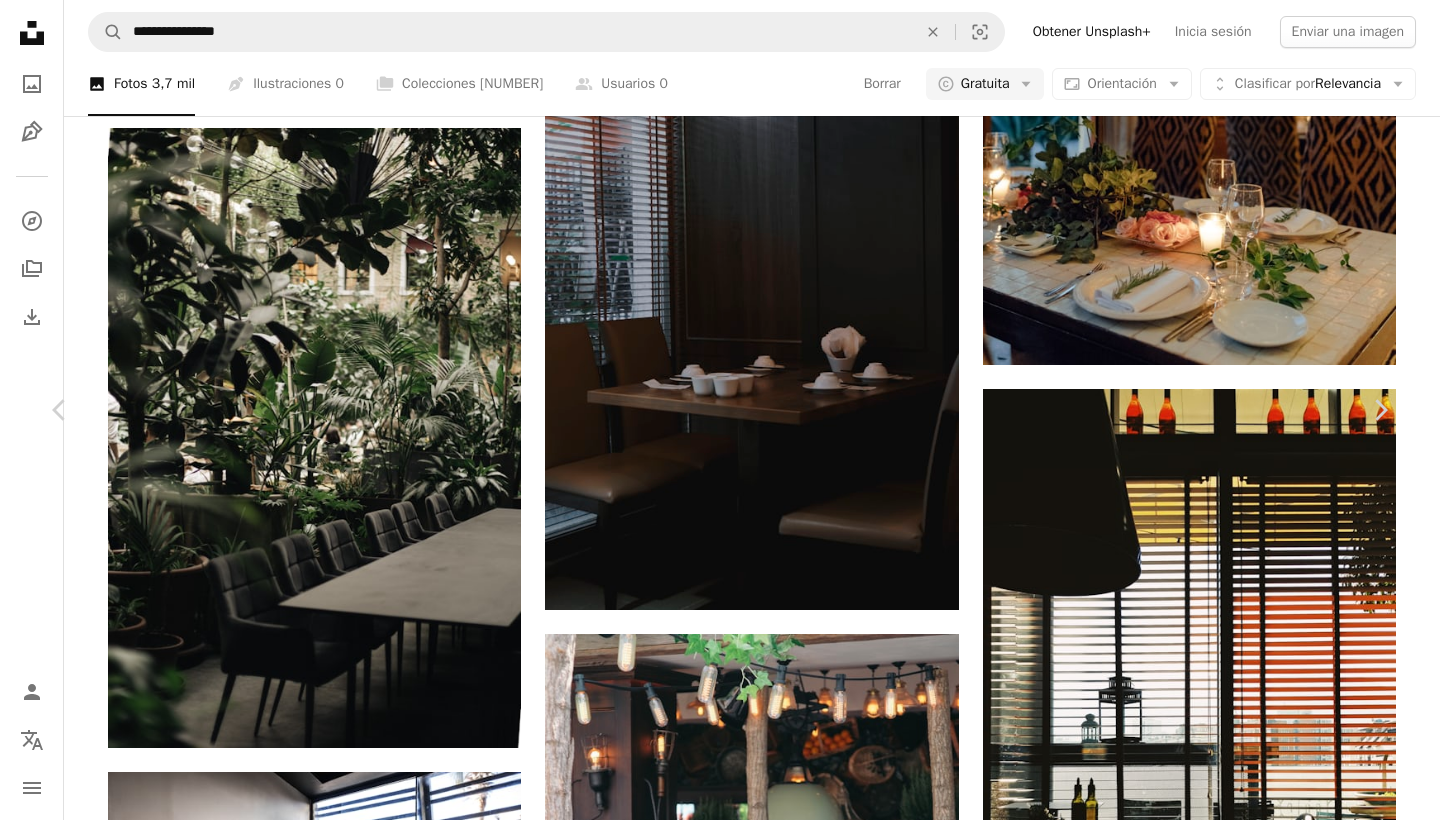 scroll, scrollTop: 10025, scrollLeft: 0, axis: vertical 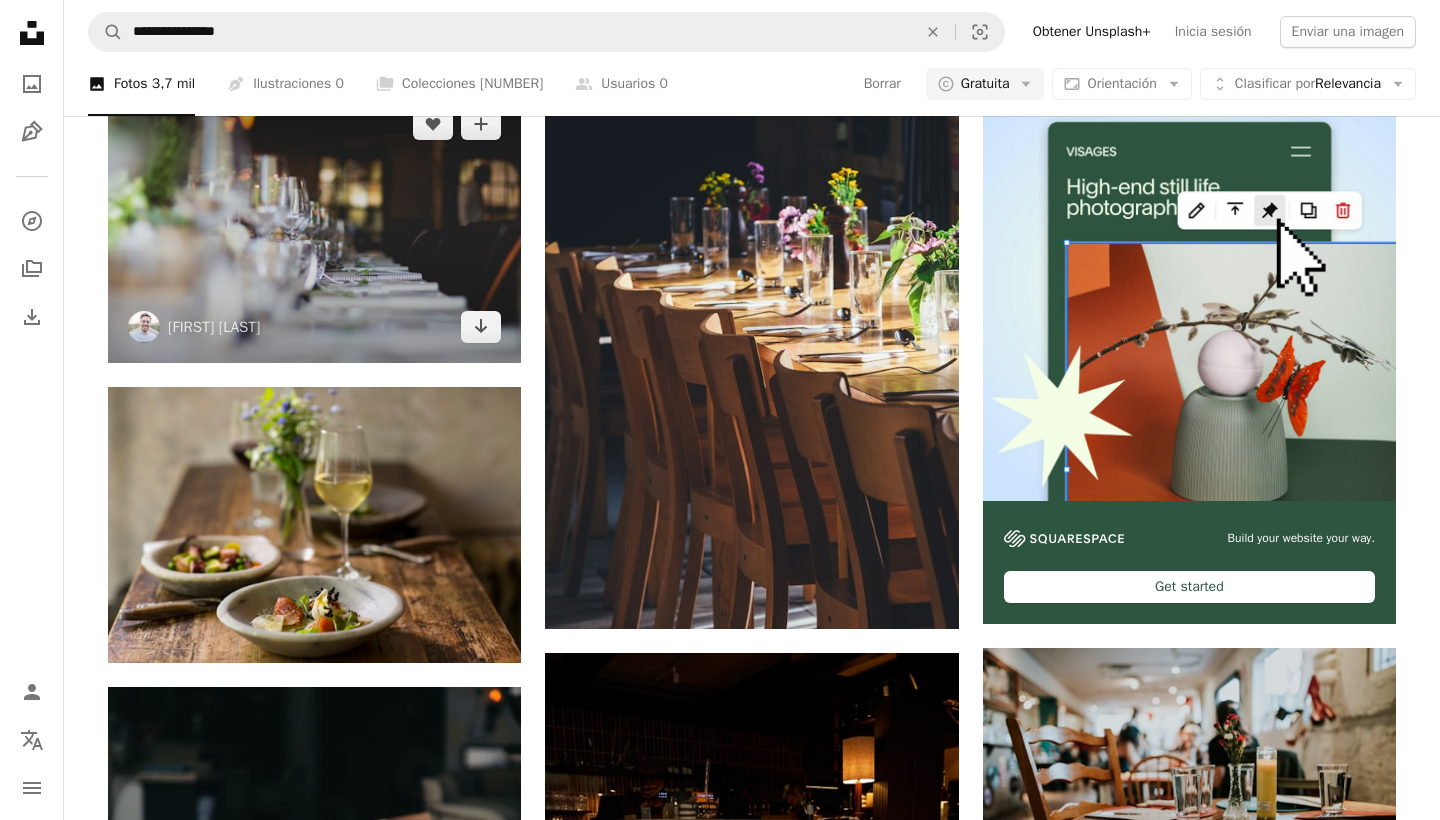 click at bounding box center (314, 225) 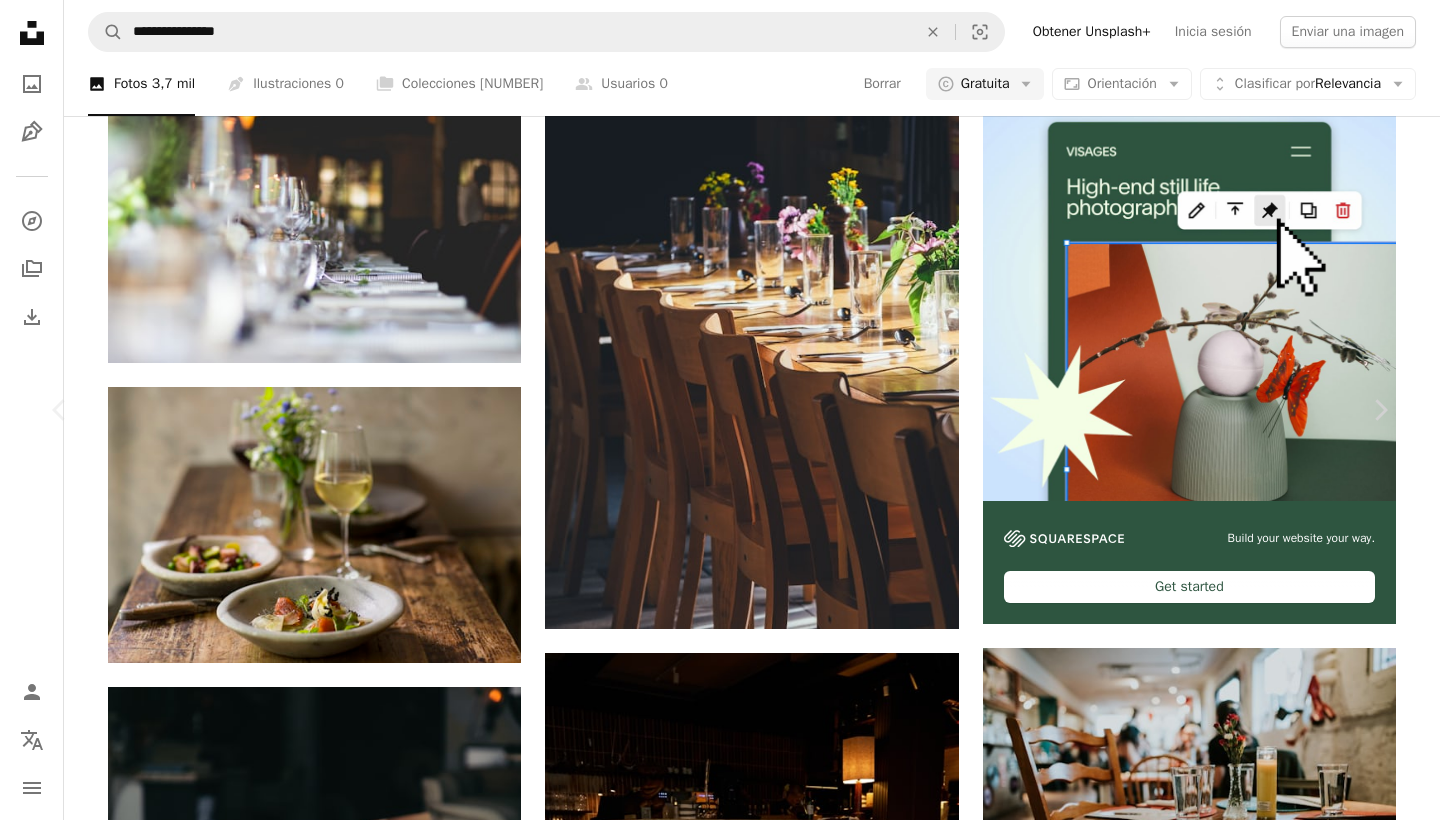 scroll, scrollTop: 2338, scrollLeft: 0, axis: vertical 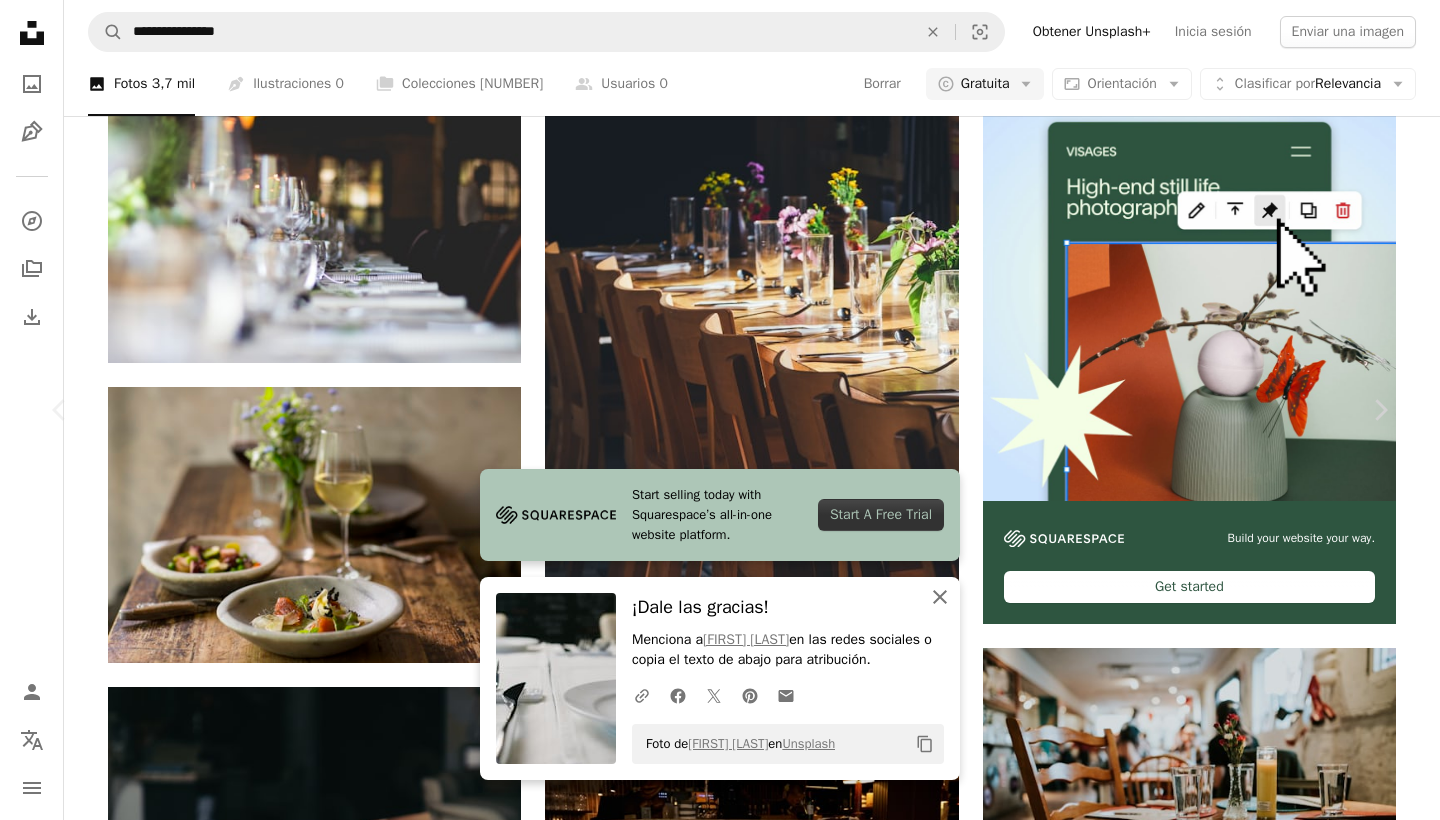 click on "An X shape" 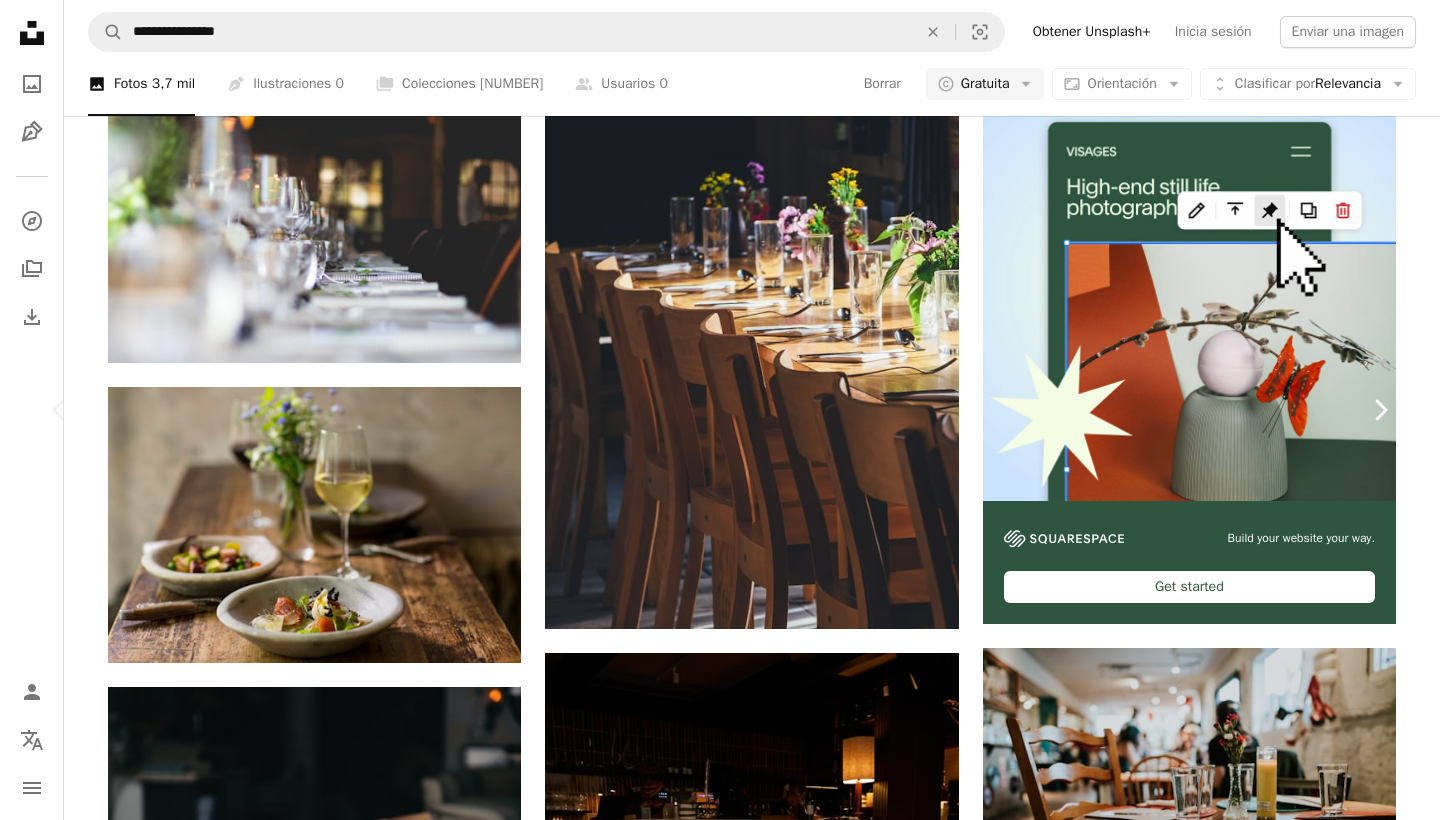 scroll, scrollTop: 10055, scrollLeft: 0, axis: vertical 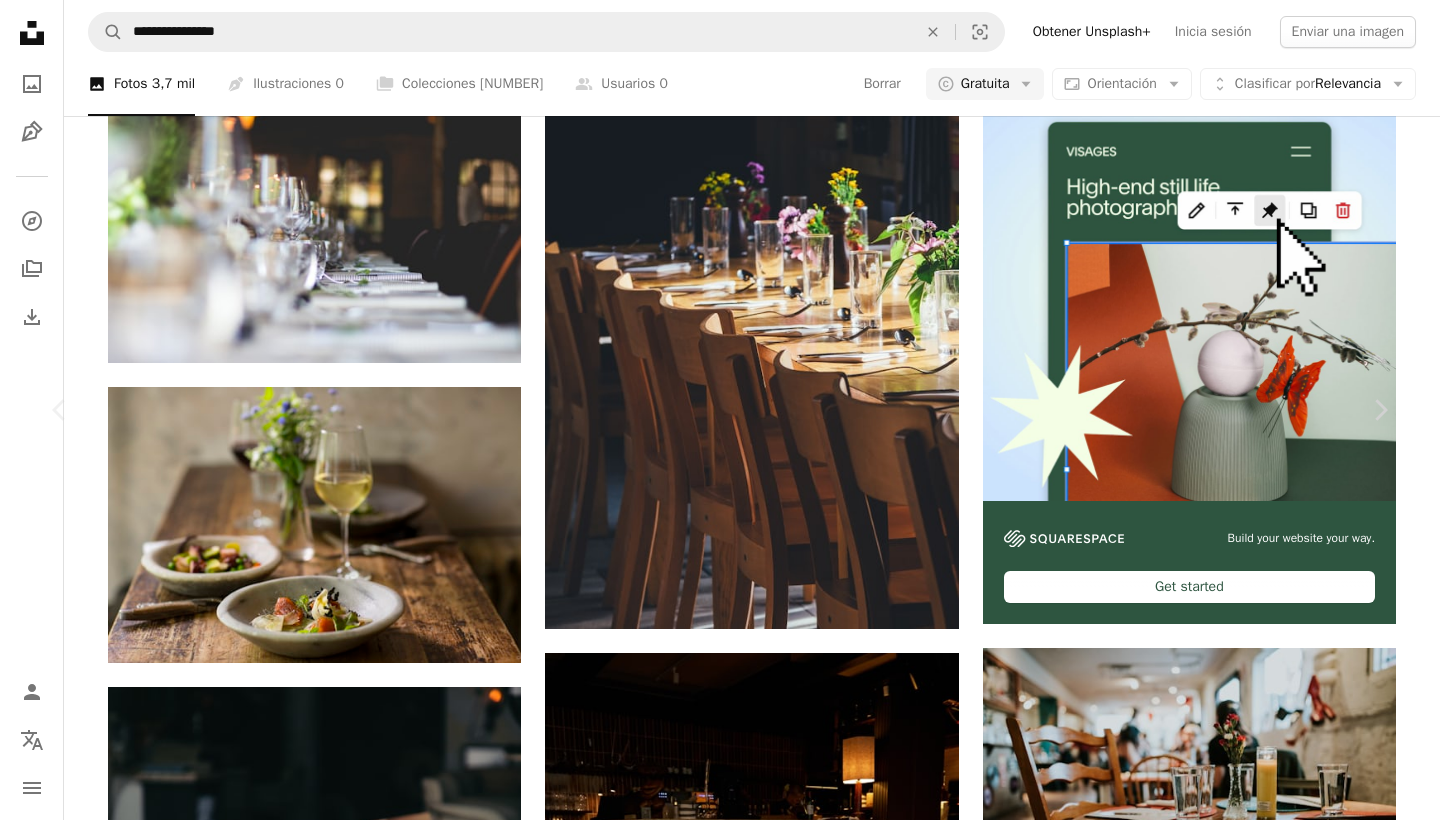 click on "Publicado el  [DD] de [MONTH] de [YYYY]" at bounding box center (720, 5688) 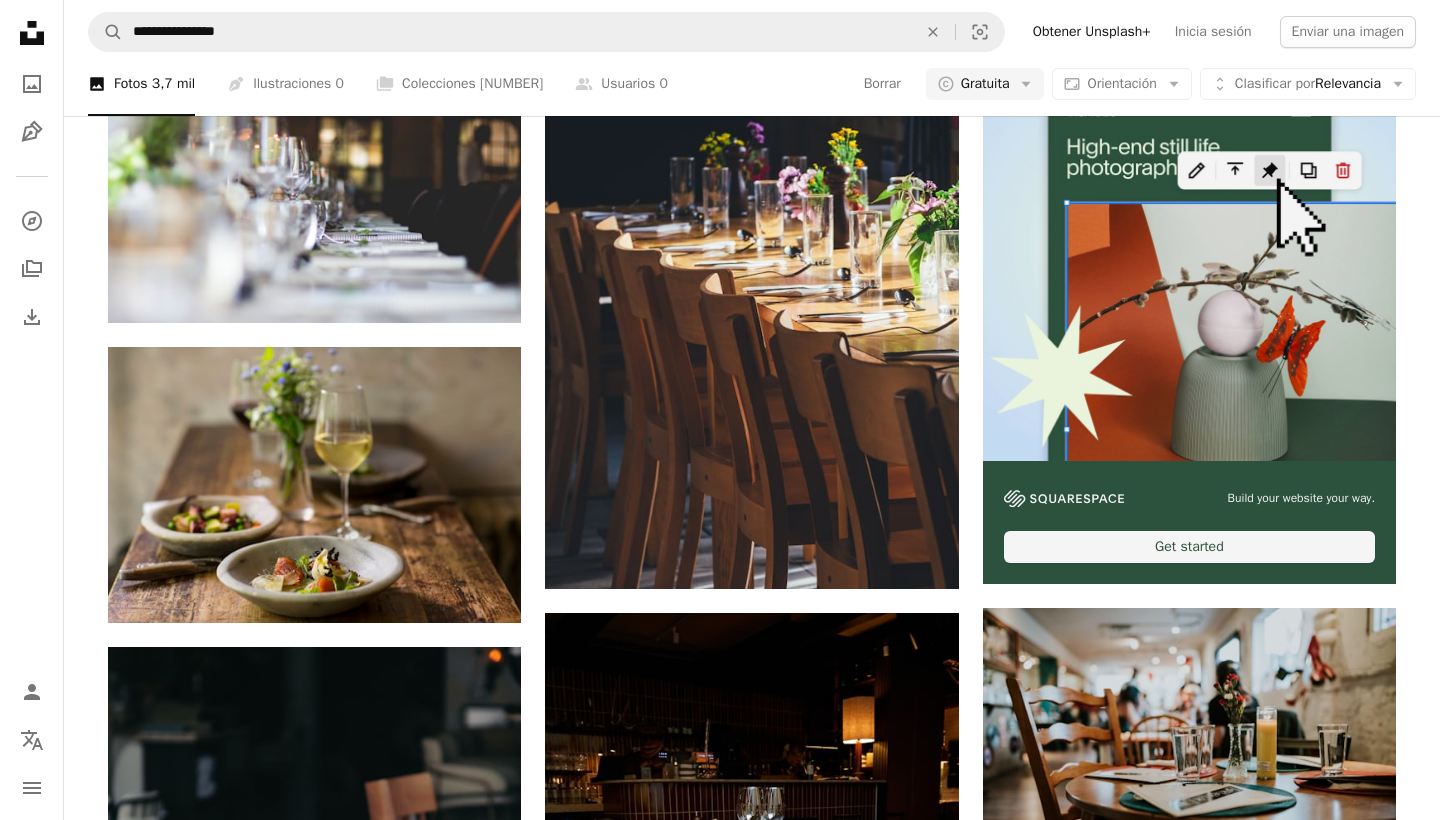 scroll, scrollTop: 321, scrollLeft: 0, axis: vertical 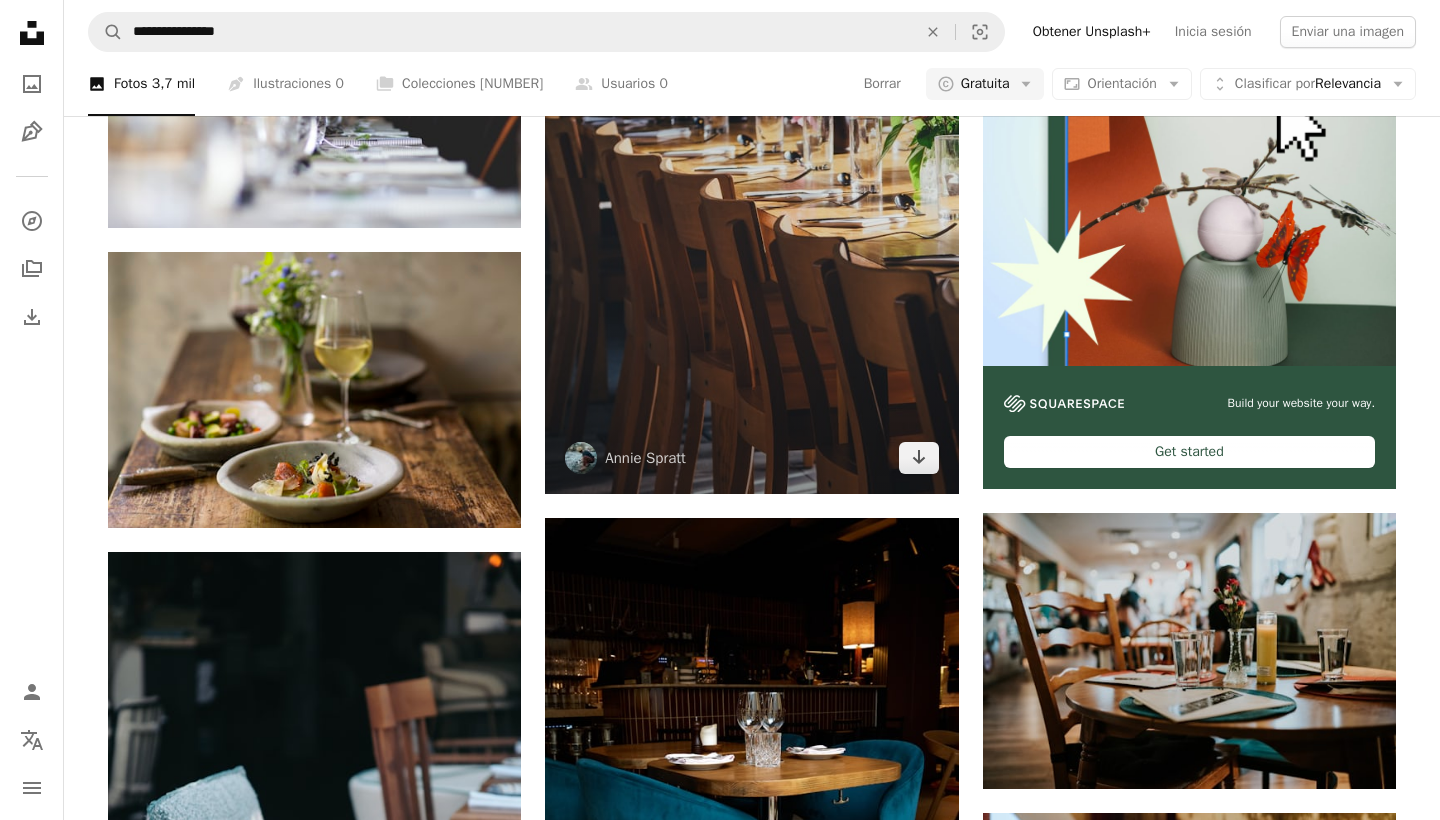 click at bounding box center (751, 223) 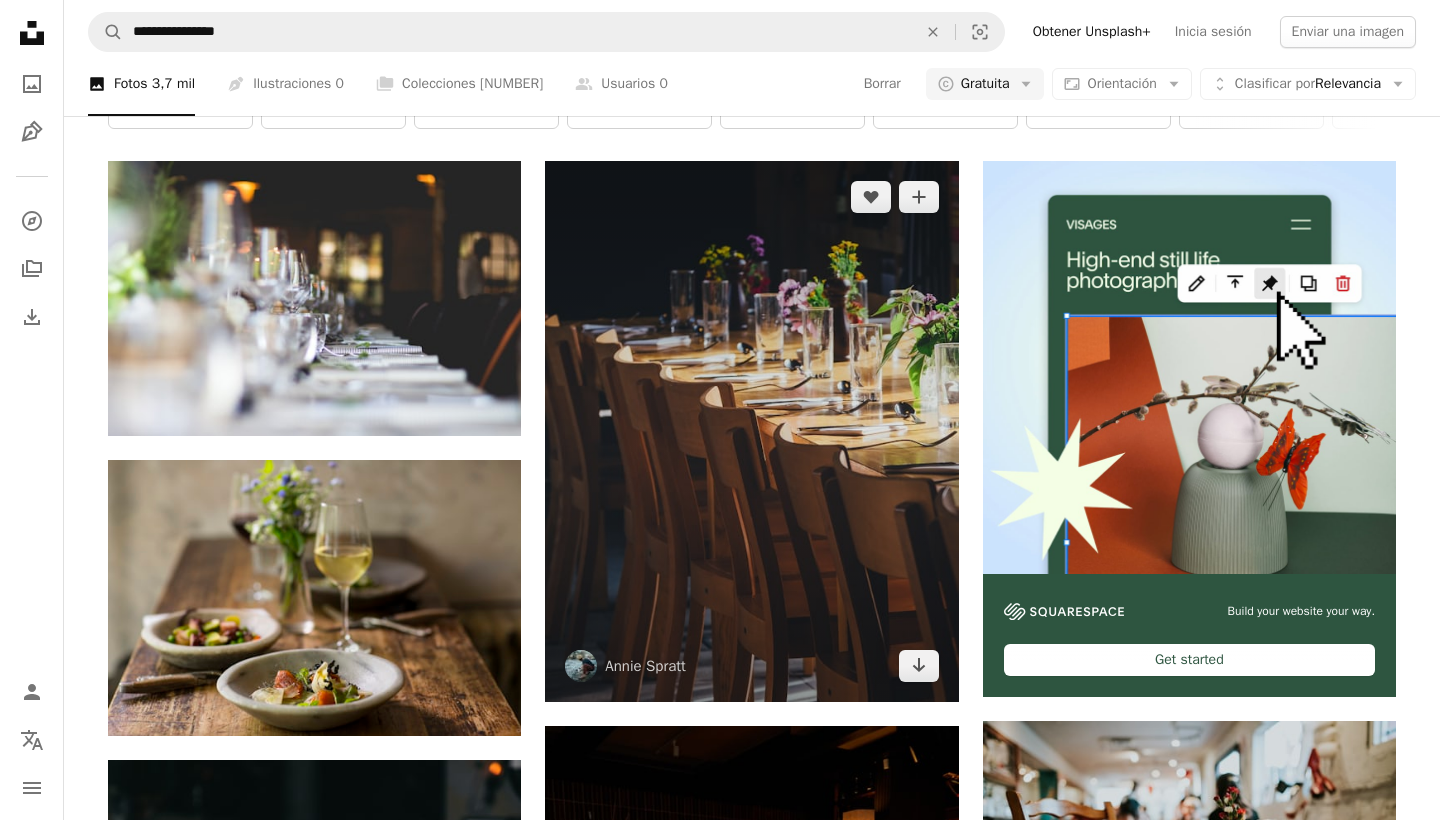 click at bounding box center (751, 431) 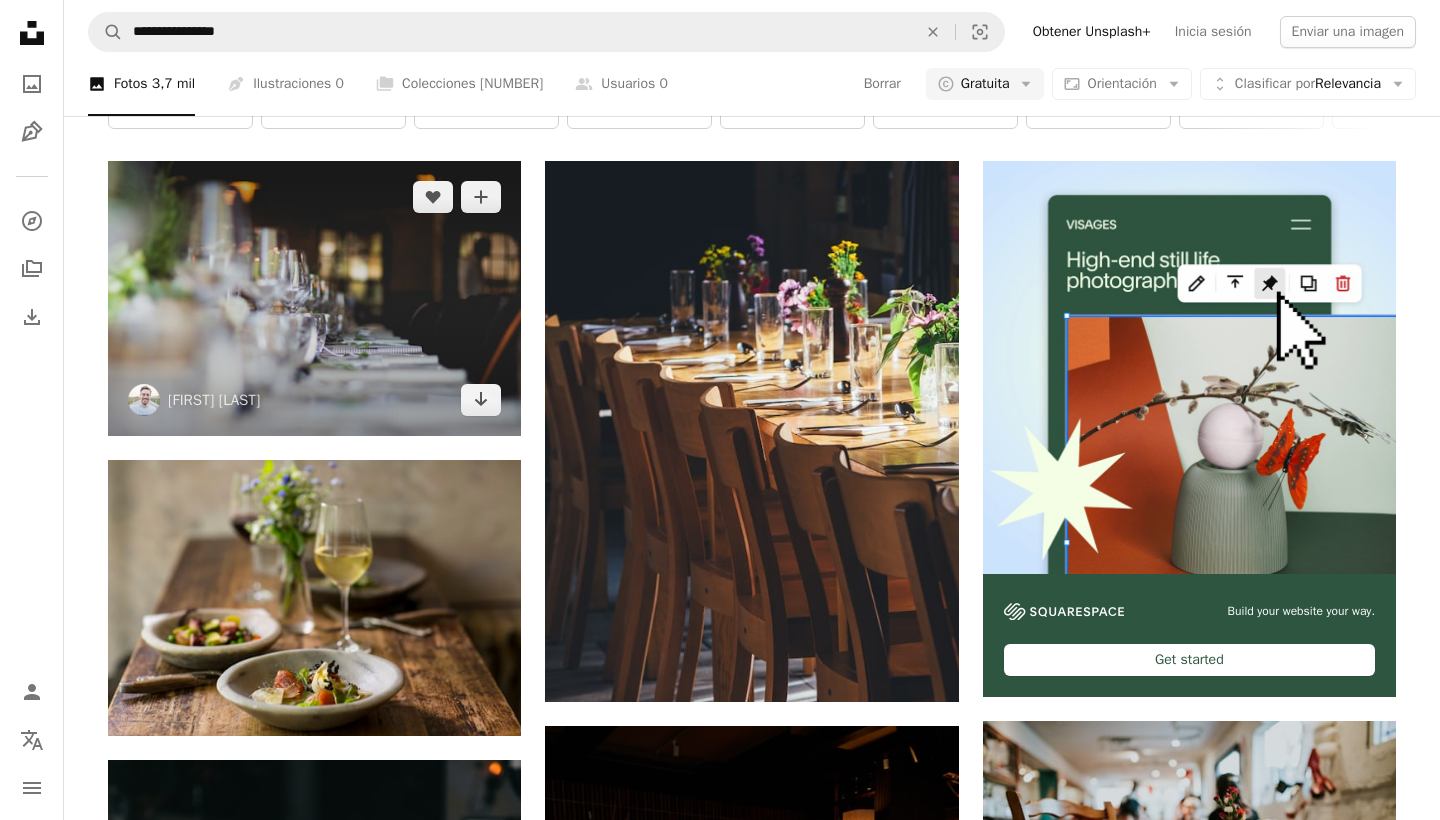 click at bounding box center [314, 298] 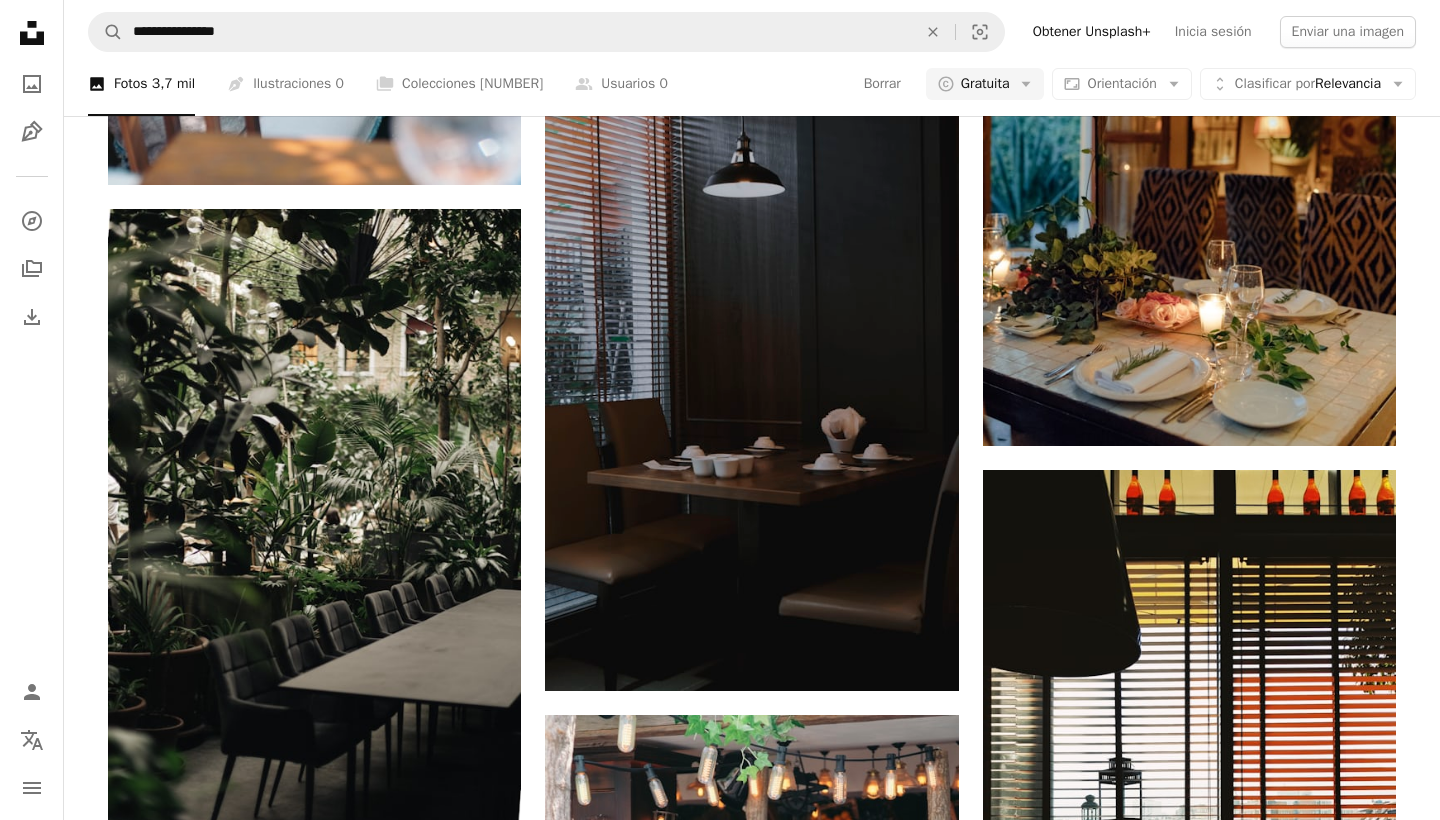 scroll, scrollTop: 1698, scrollLeft: 0, axis: vertical 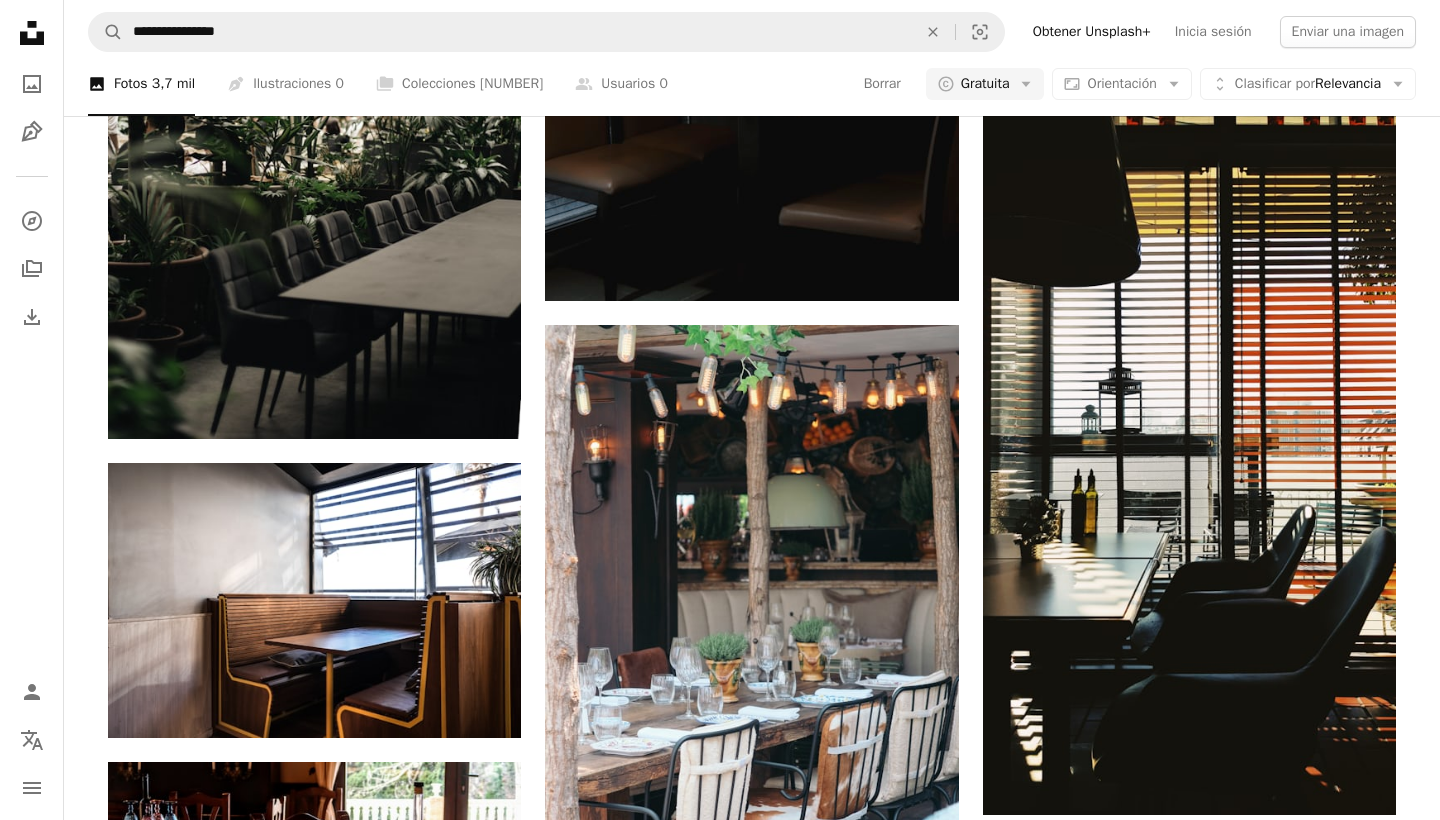 click on "[FIRST] [LAST]" at bounding box center (752, 638) 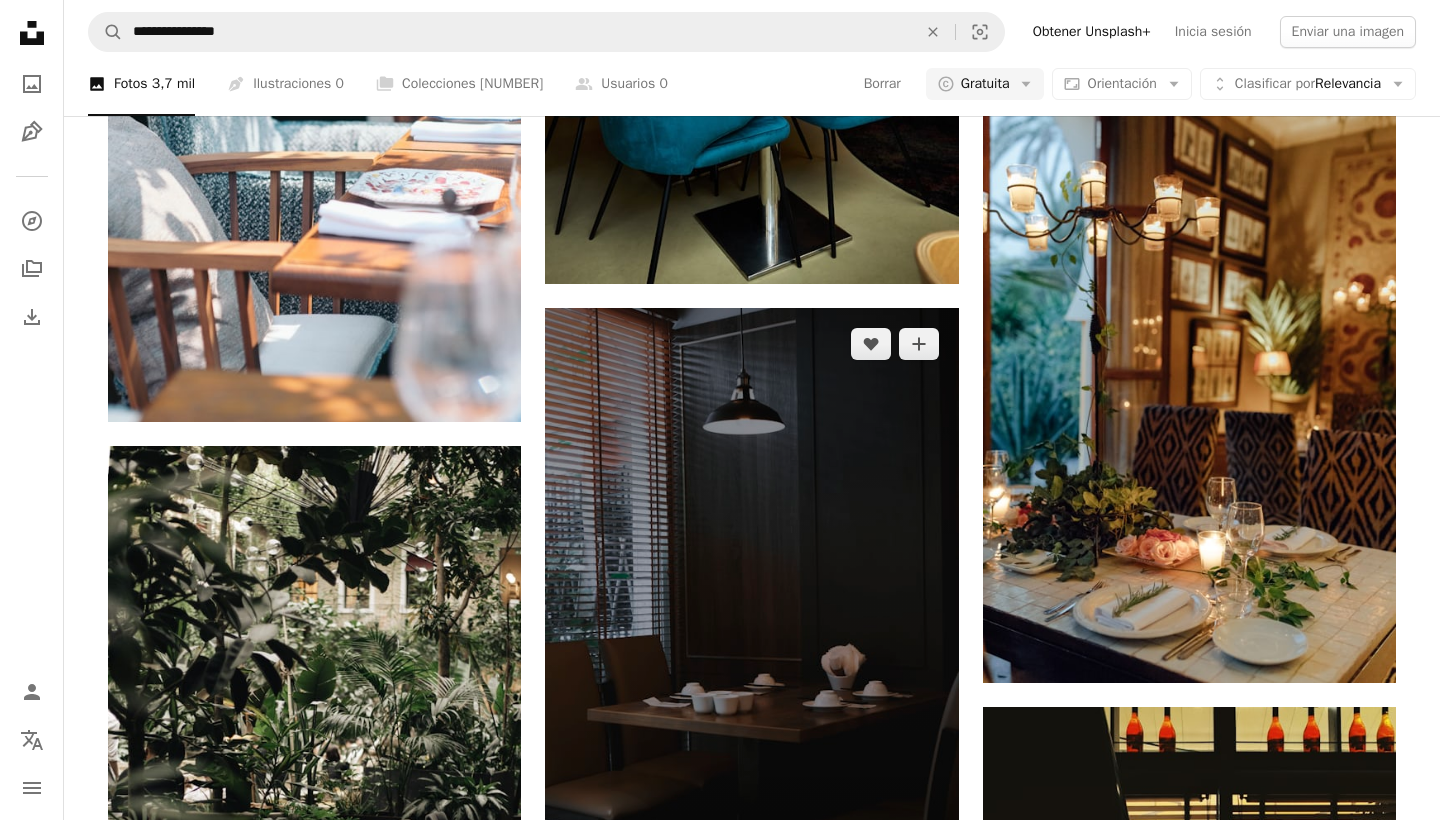 scroll, scrollTop: 0, scrollLeft: 0, axis: both 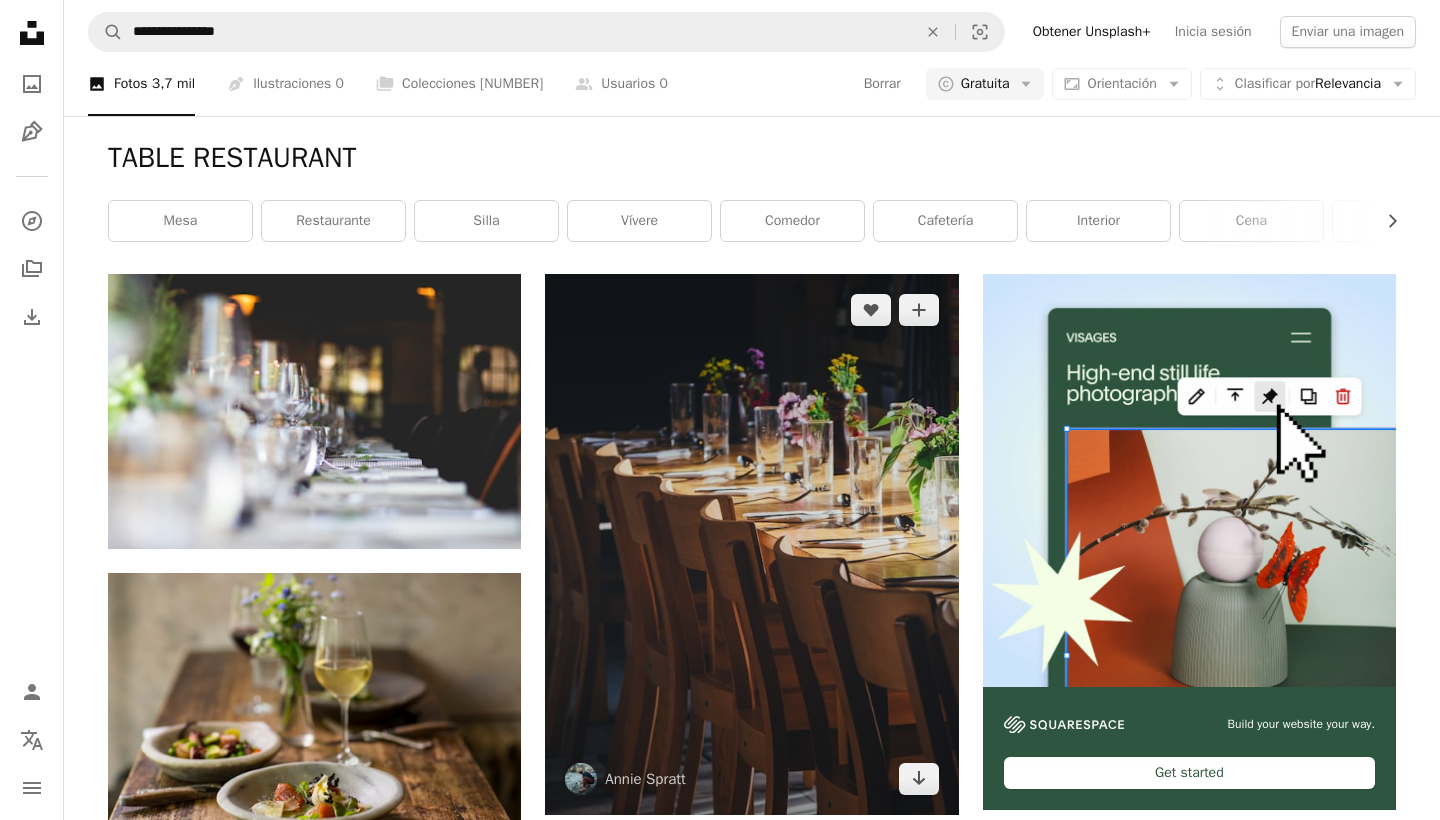 click at bounding box center [751, 544] 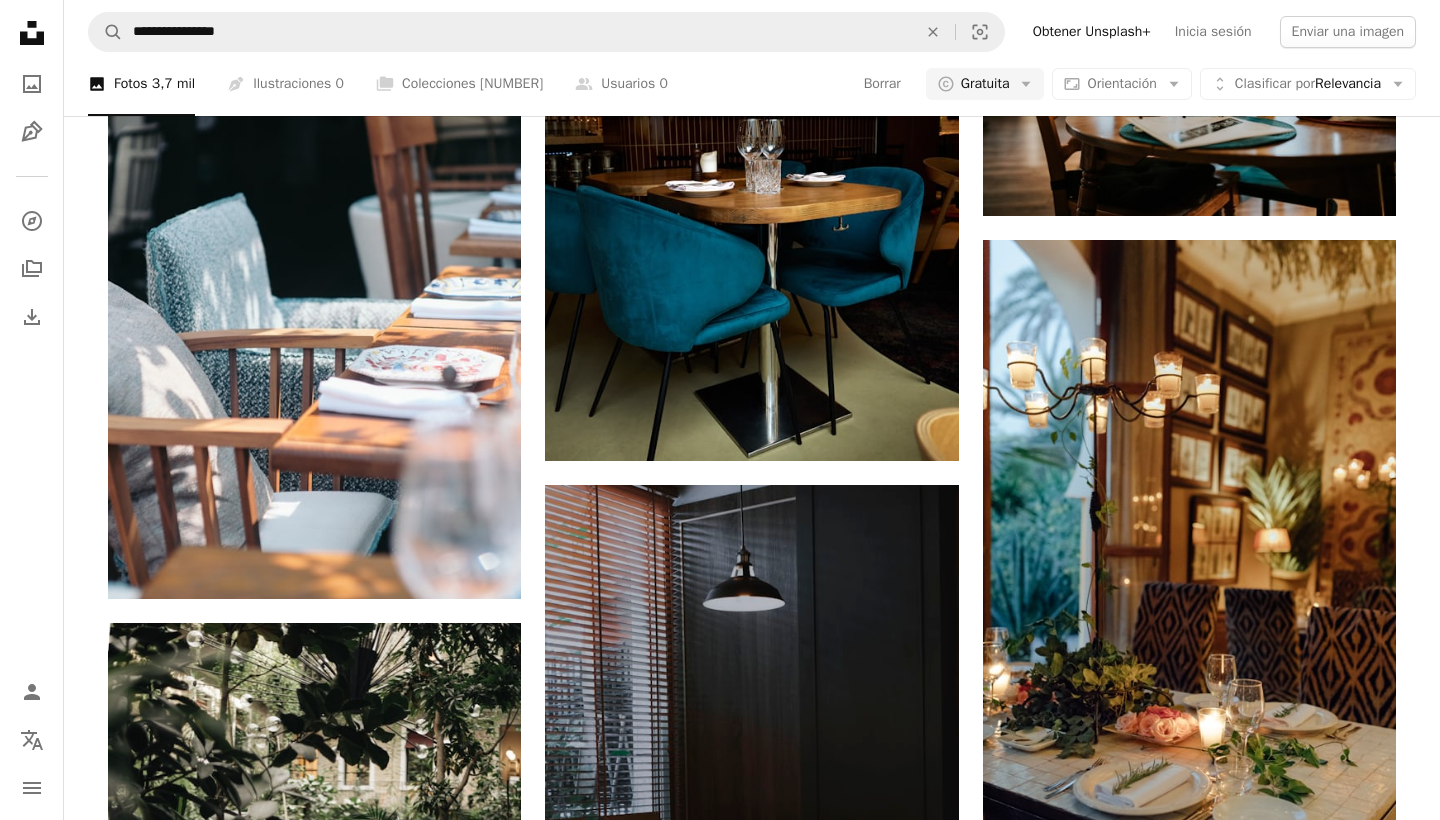 scroll, scrollTop: 1418, scrollLeft: 0, axis: vertical 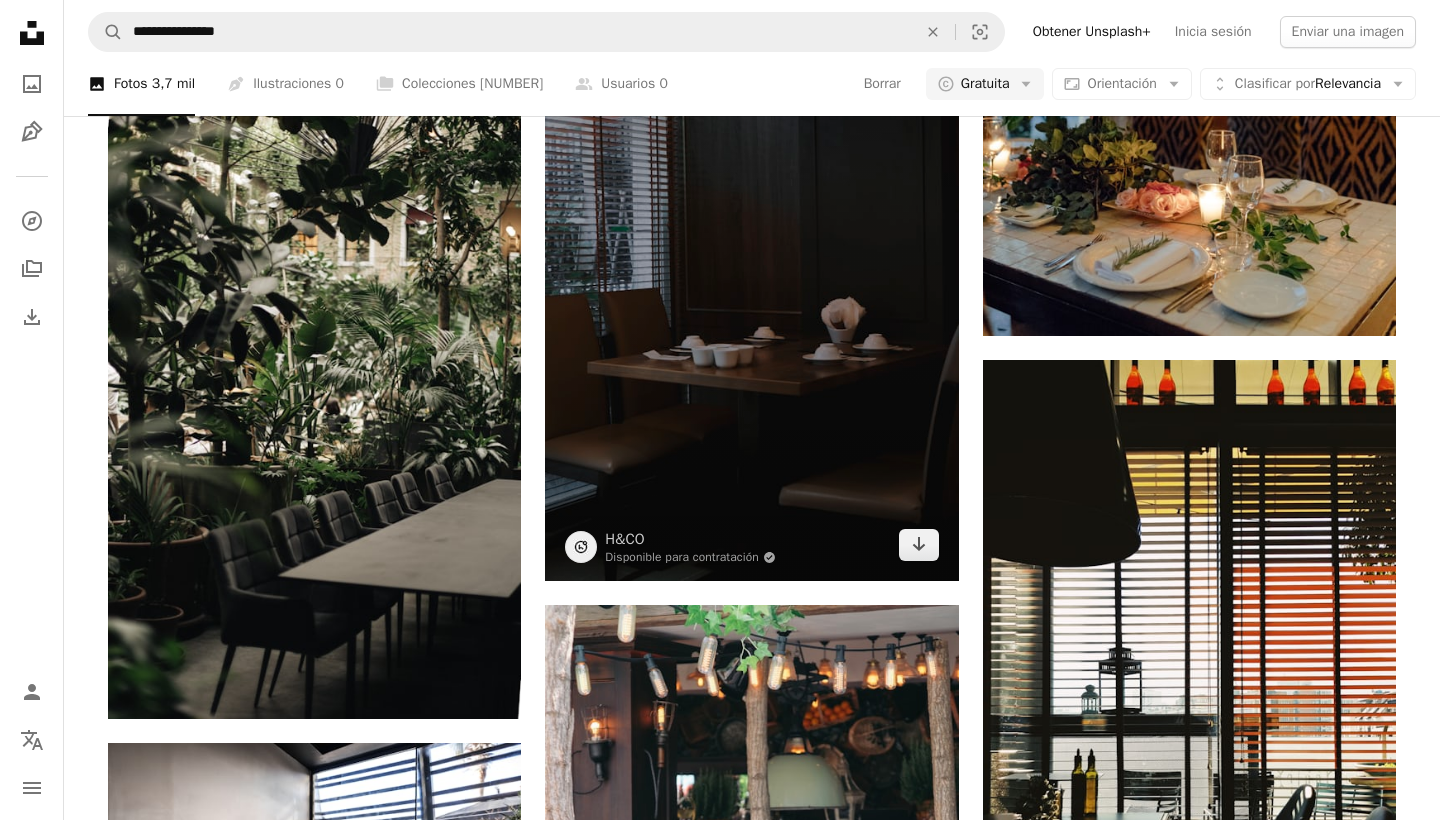 click at bounding box center [751, 271] 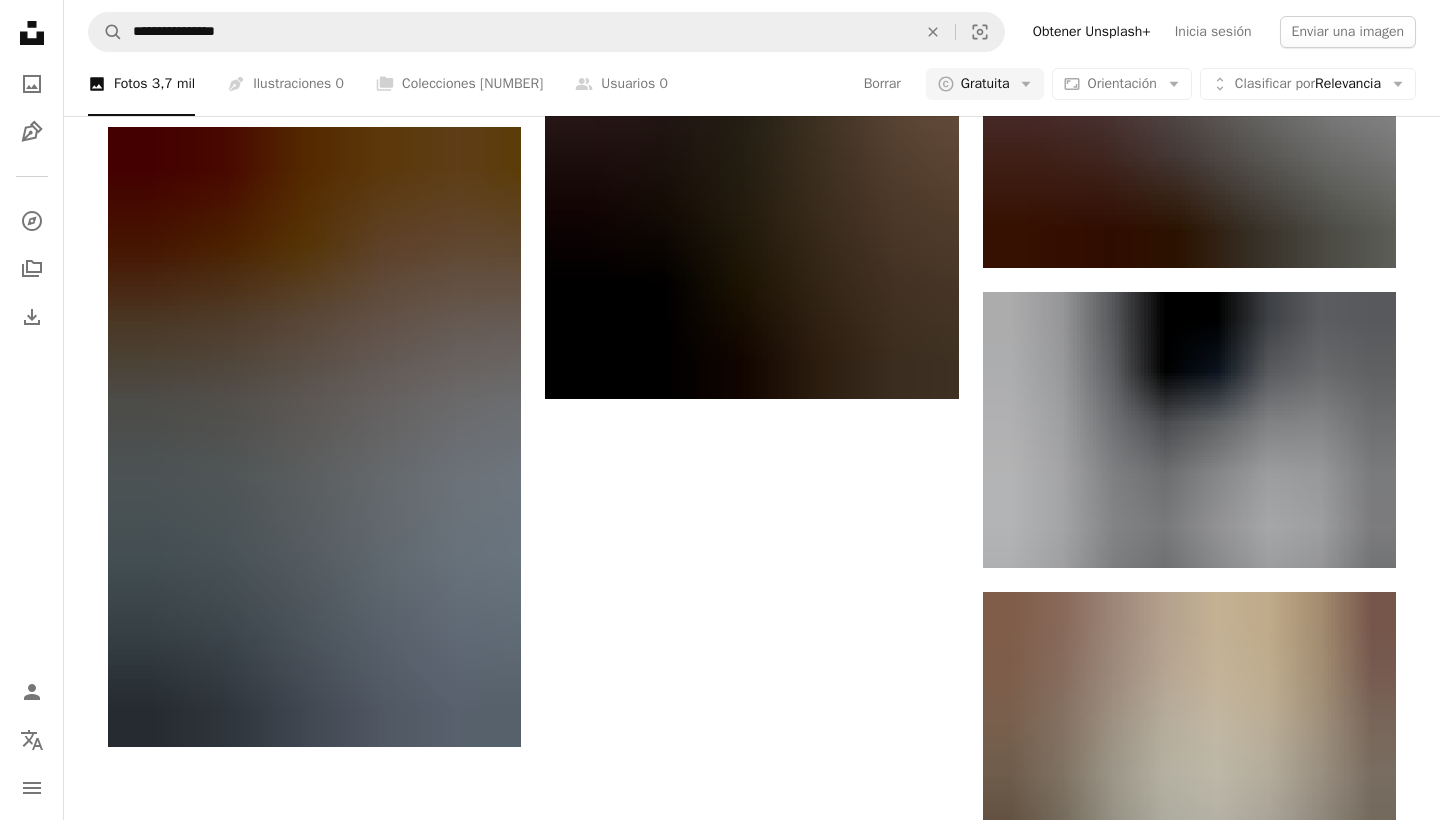 scroll, scrollTop: 3008, scrollLeft: 0, axis: vertical 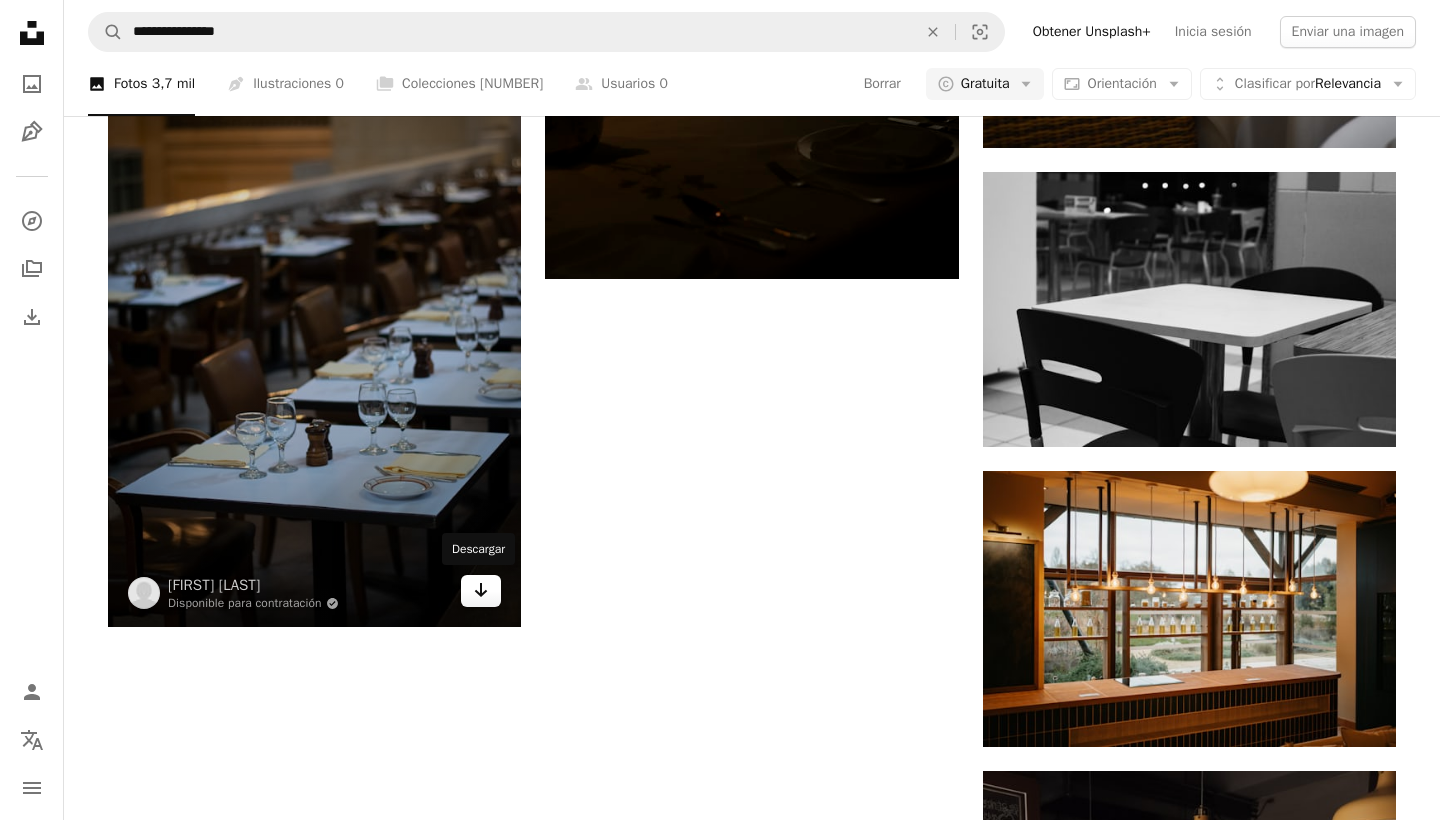 click 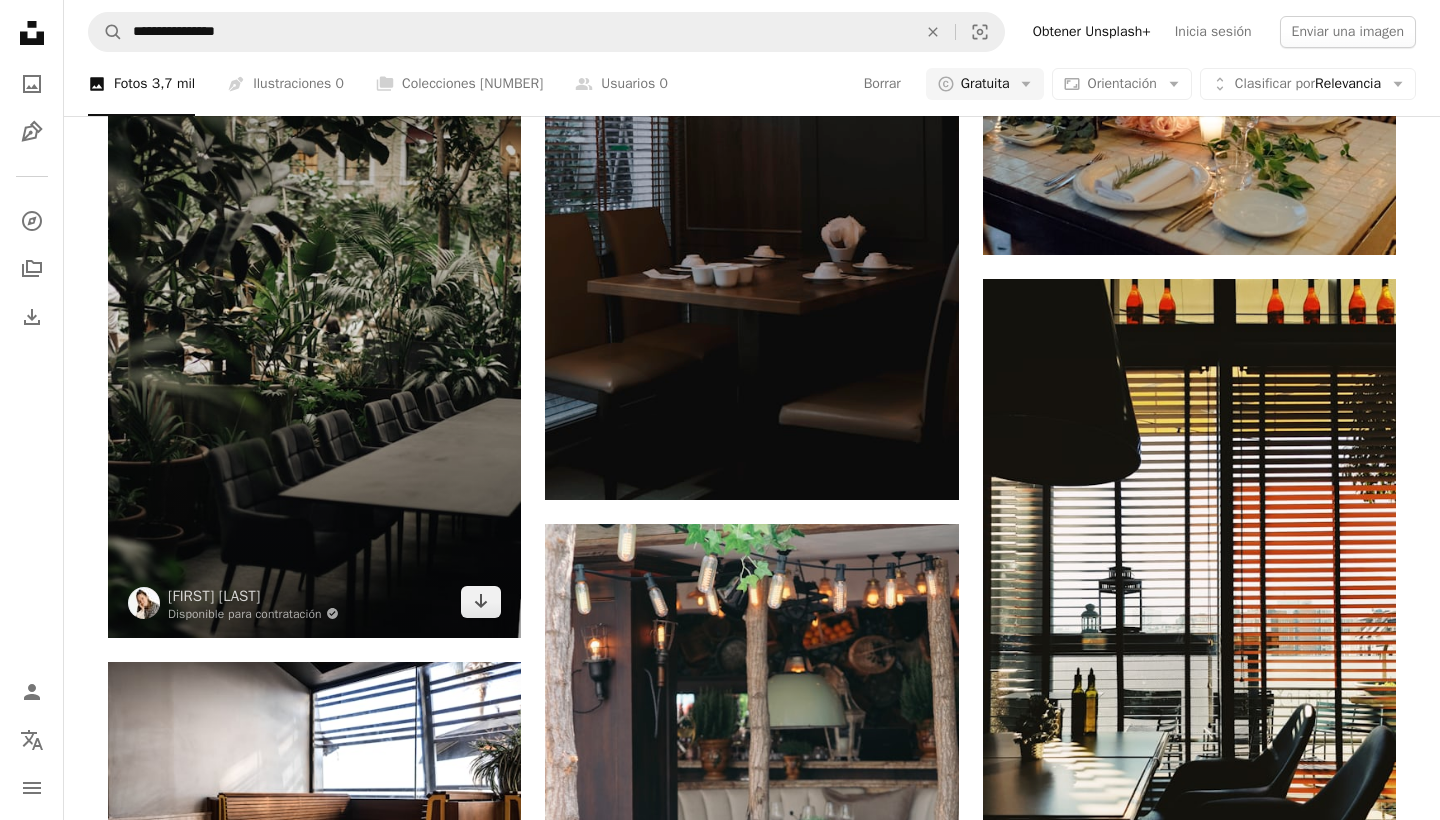scroll, scrollTop: 1519, scrollLeft: 0, axis: vertical 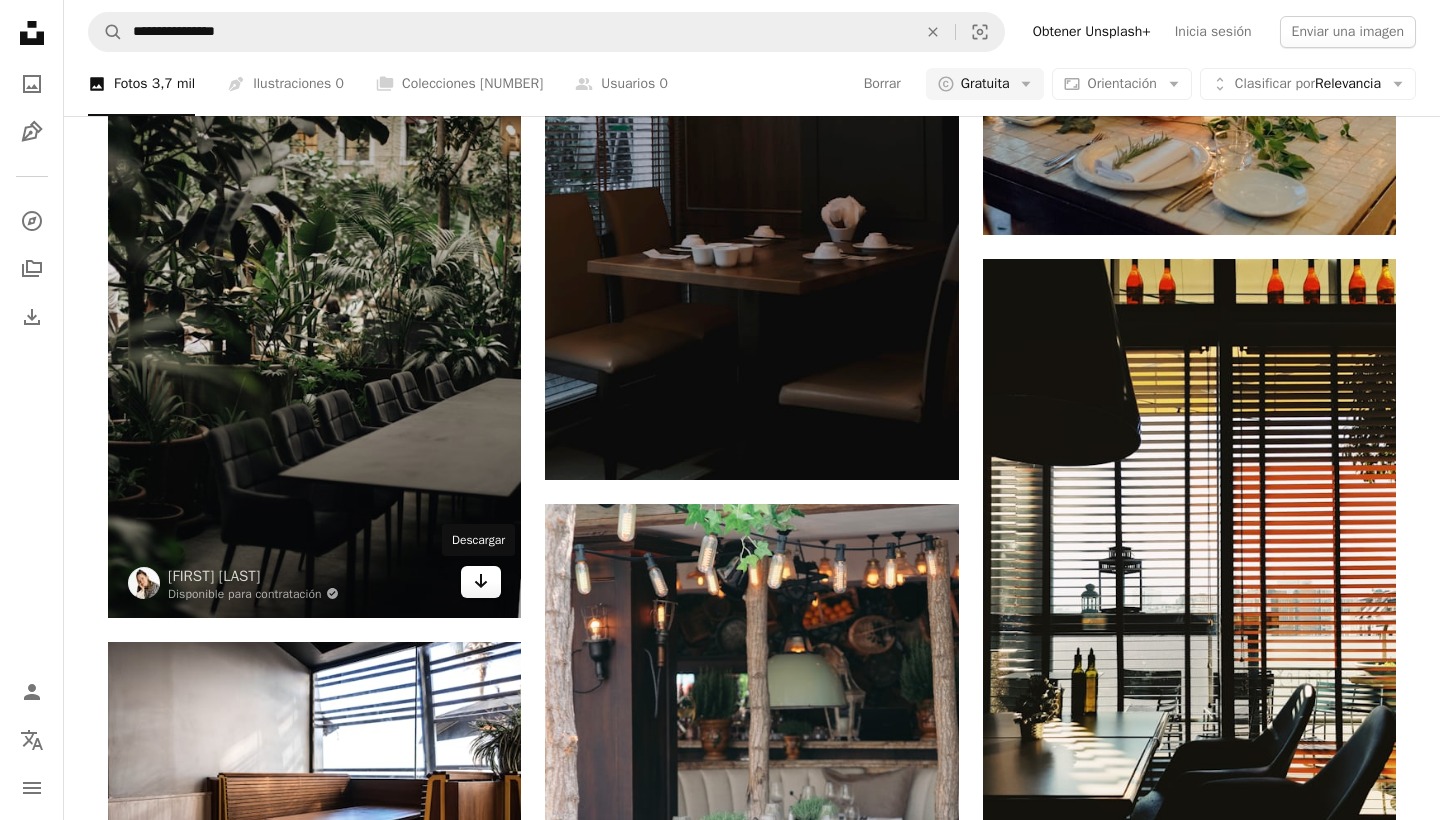 click on "Arrow pointing down" at bounding box center (481, 582) 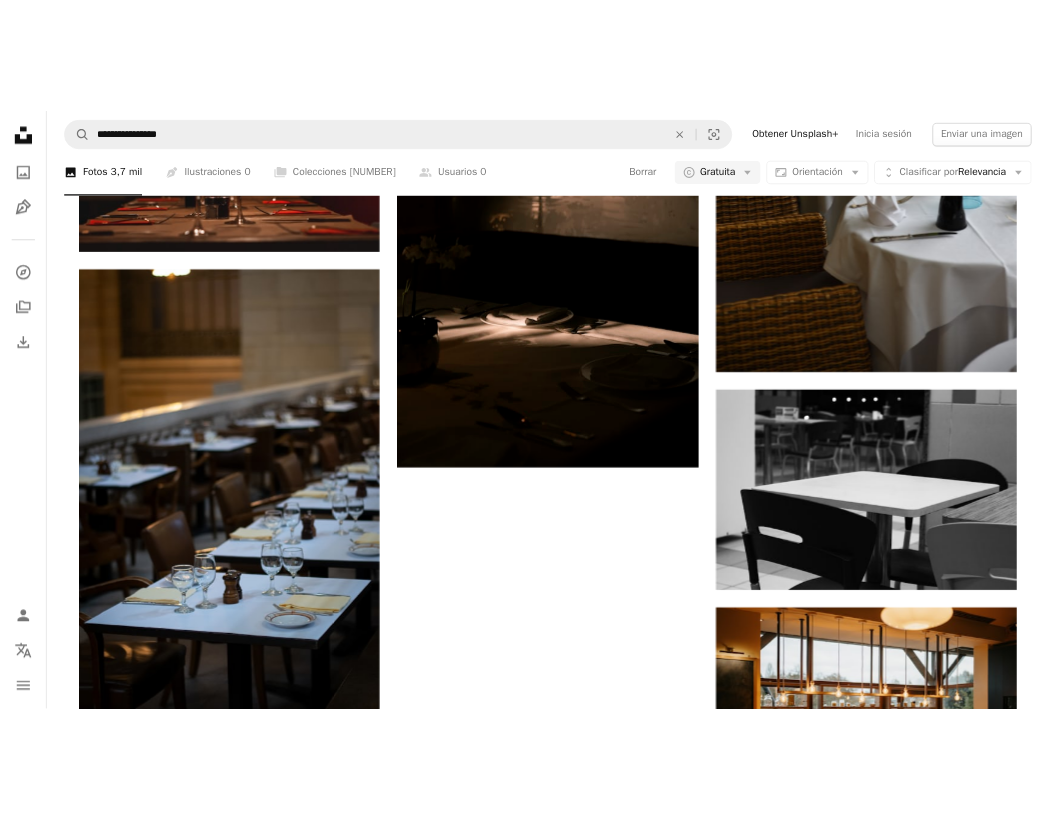 scroll, scrollTop: 3005, scrollLeft: 0, axis: vertical 